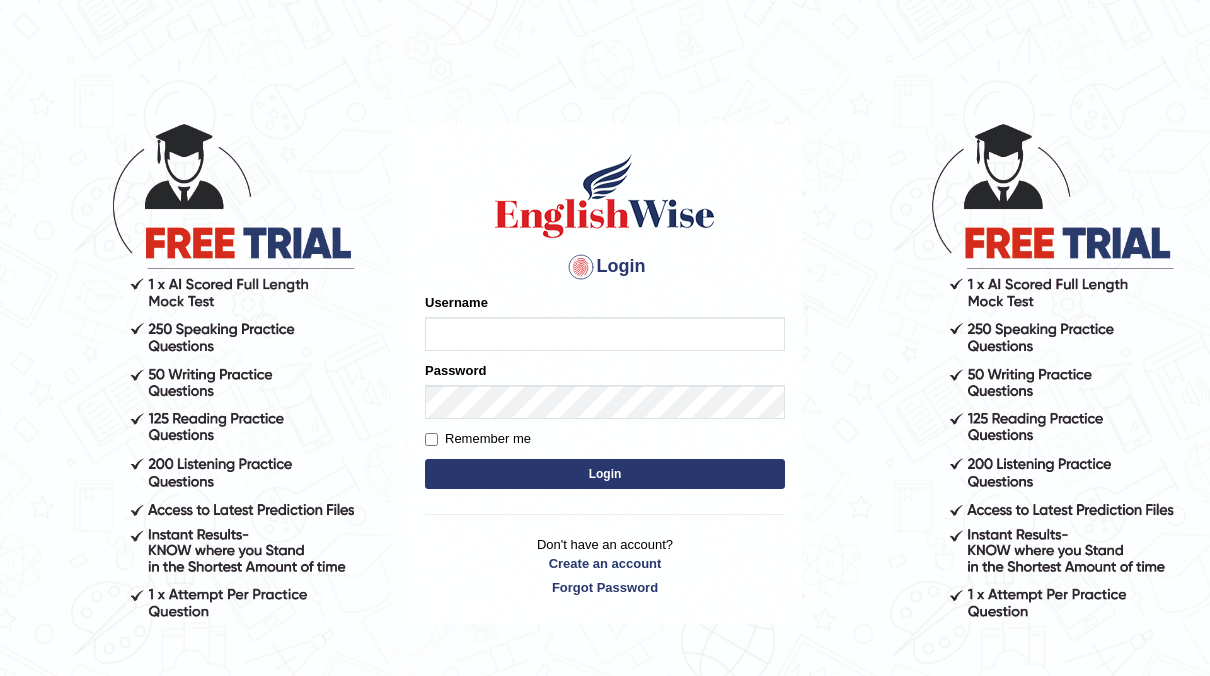 scroll, scrollTop: 0, scrollLeft: 0, axis: both 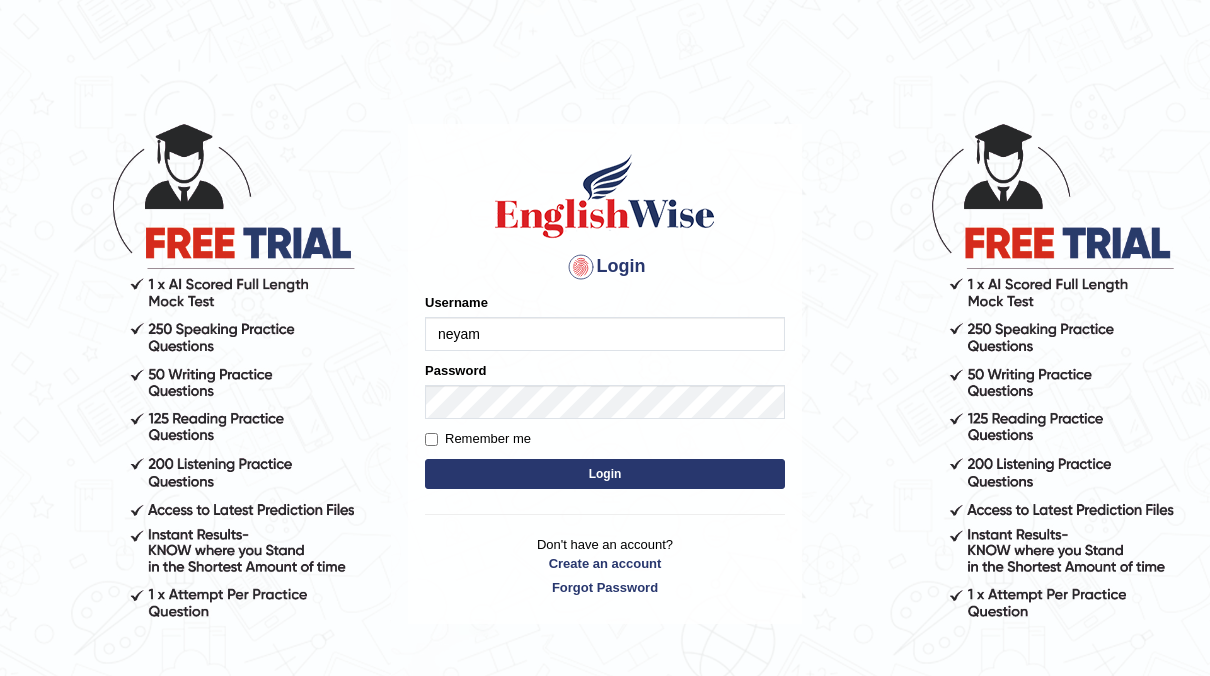 click on "Login" at bounding box center [605, 474] 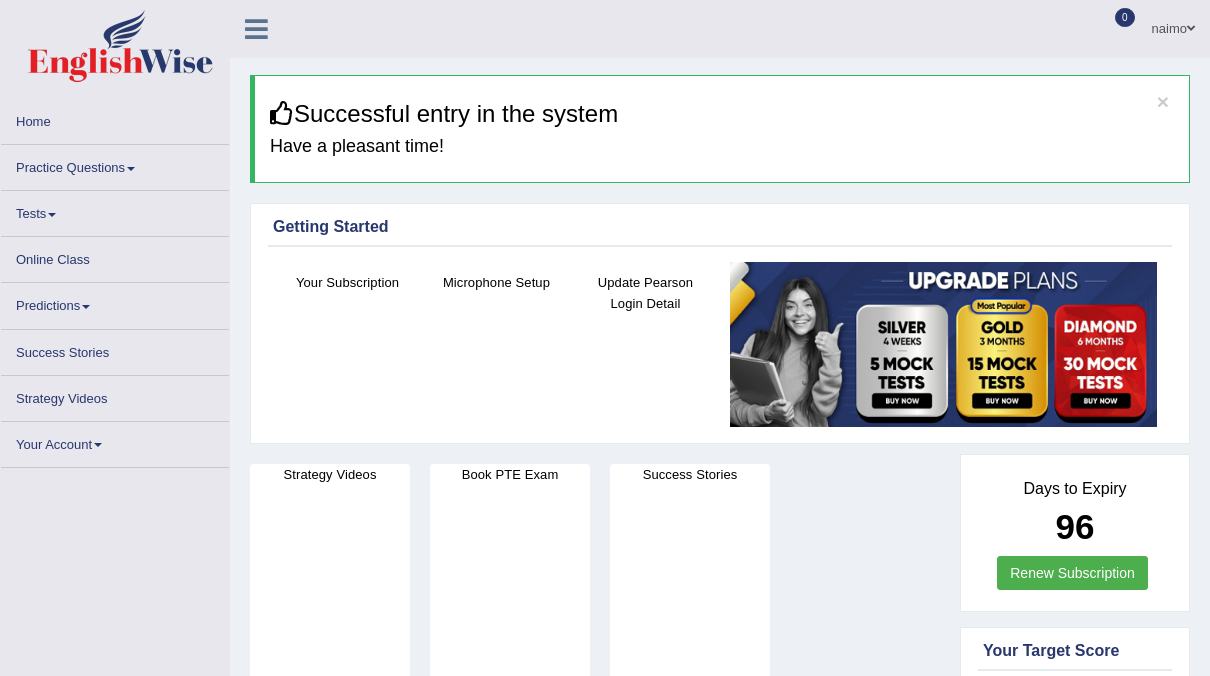 scroll, scrollTop: 0, scrollLeft: 0, axis: both 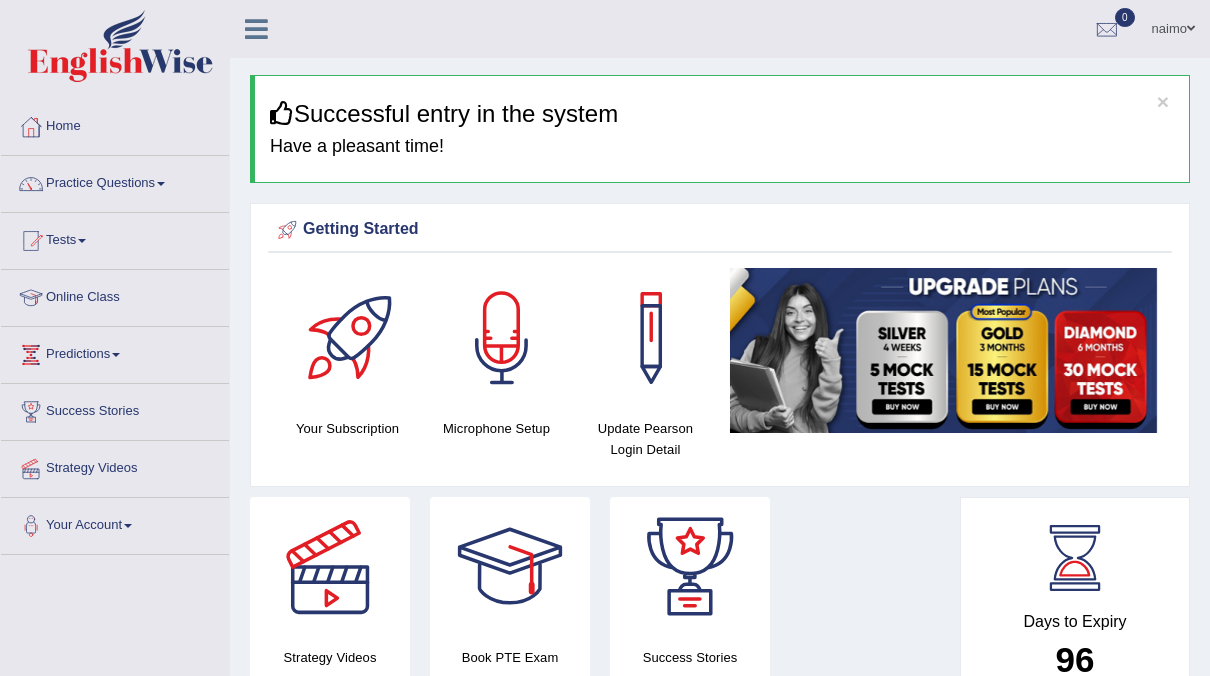 click on "Practice Questions" at bounding box center (115, 181) 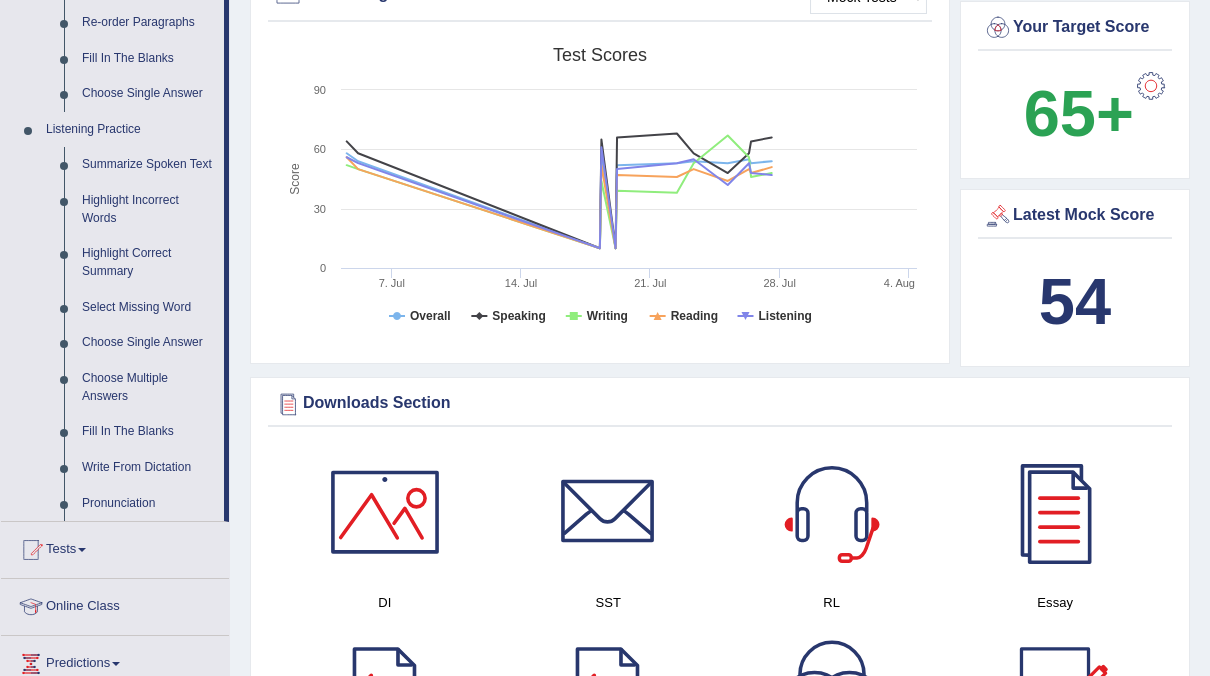 scroll, scrollTop: 771, scrollLeft: 0, axis: vertical 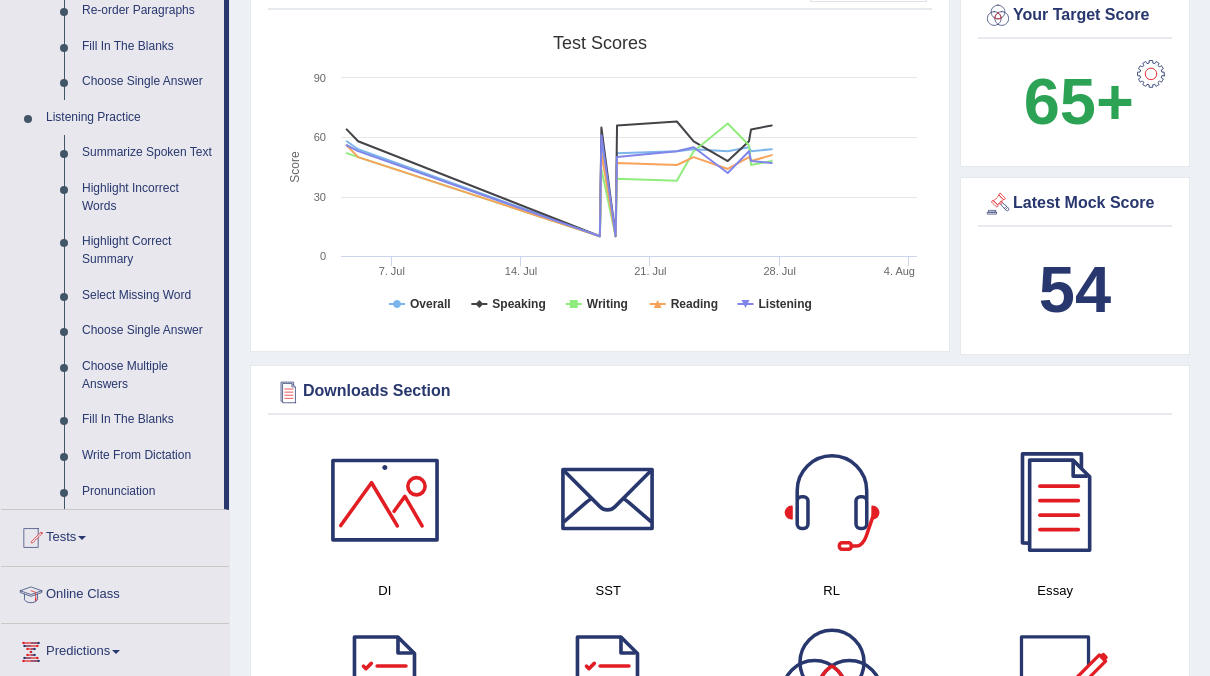 click at bounding box center (1055, 500) 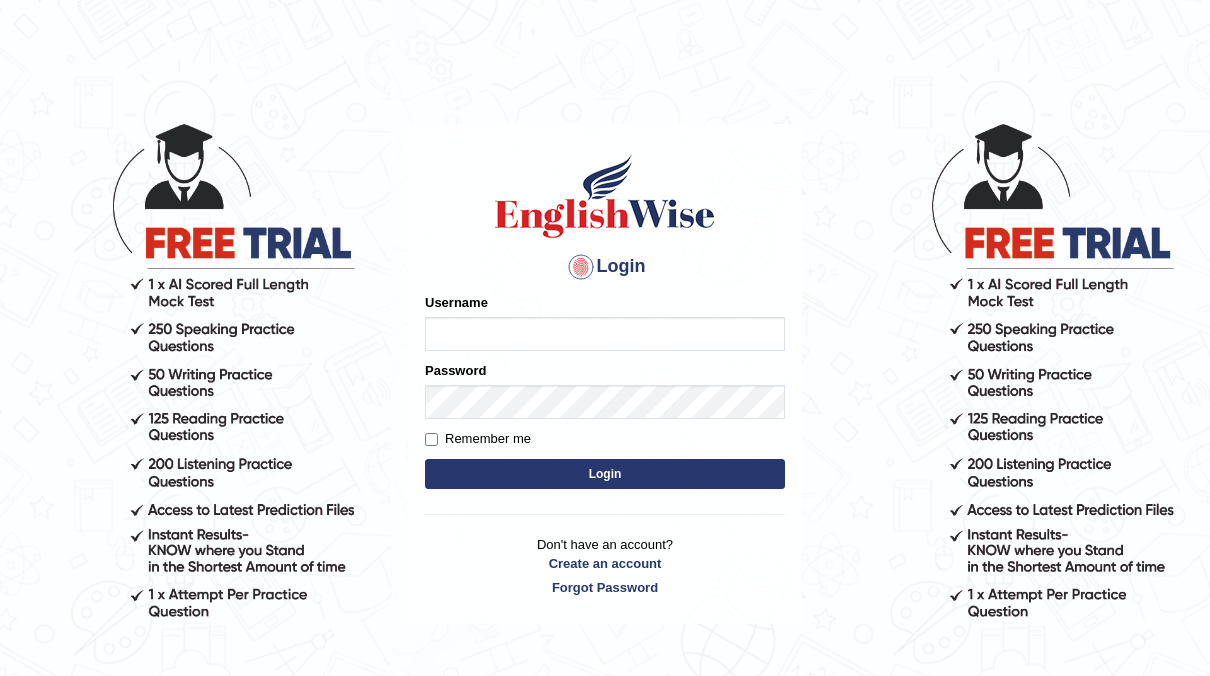 scroll, scrollTop: 0, scrollLeft: 0, axis: both 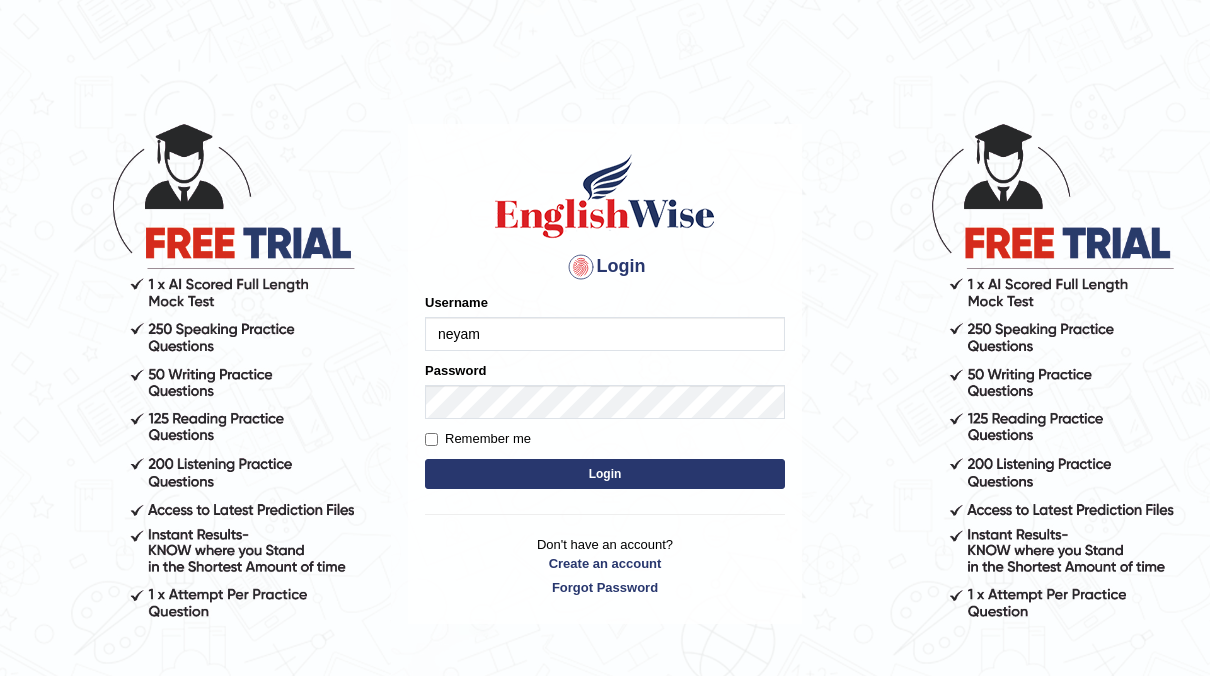 click on "Login" at bounding box center [605, 474] 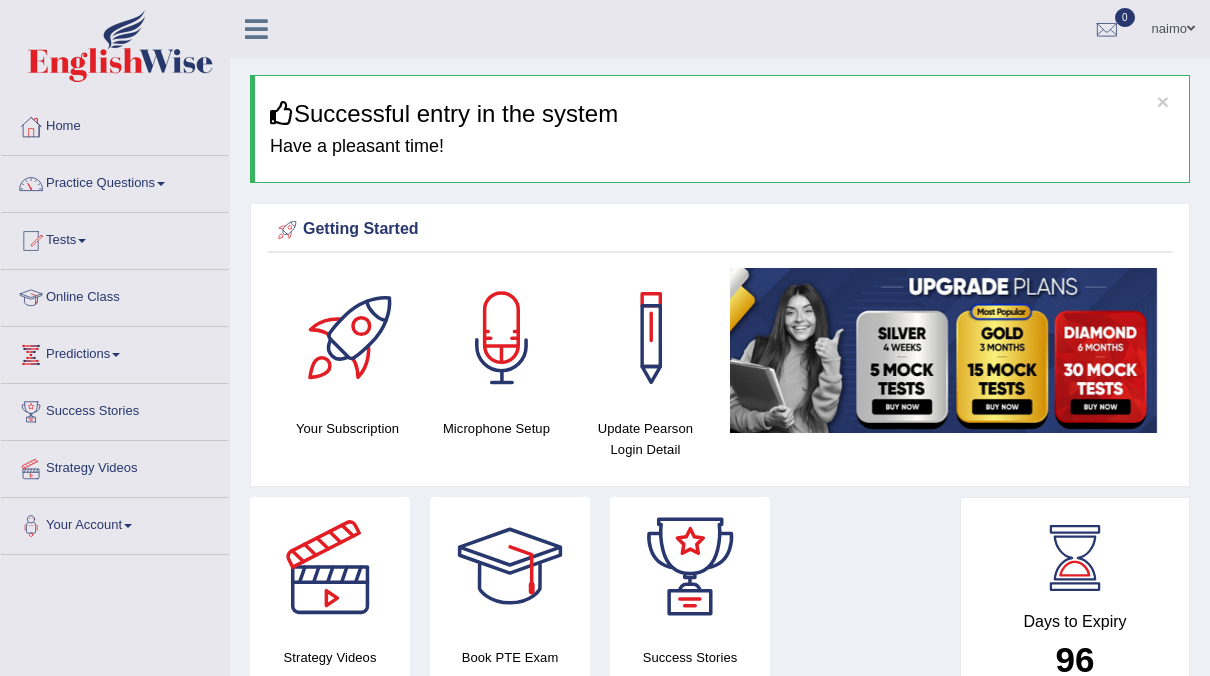scroll, scrollTop: 0, scrollLeft: 0, axis: both 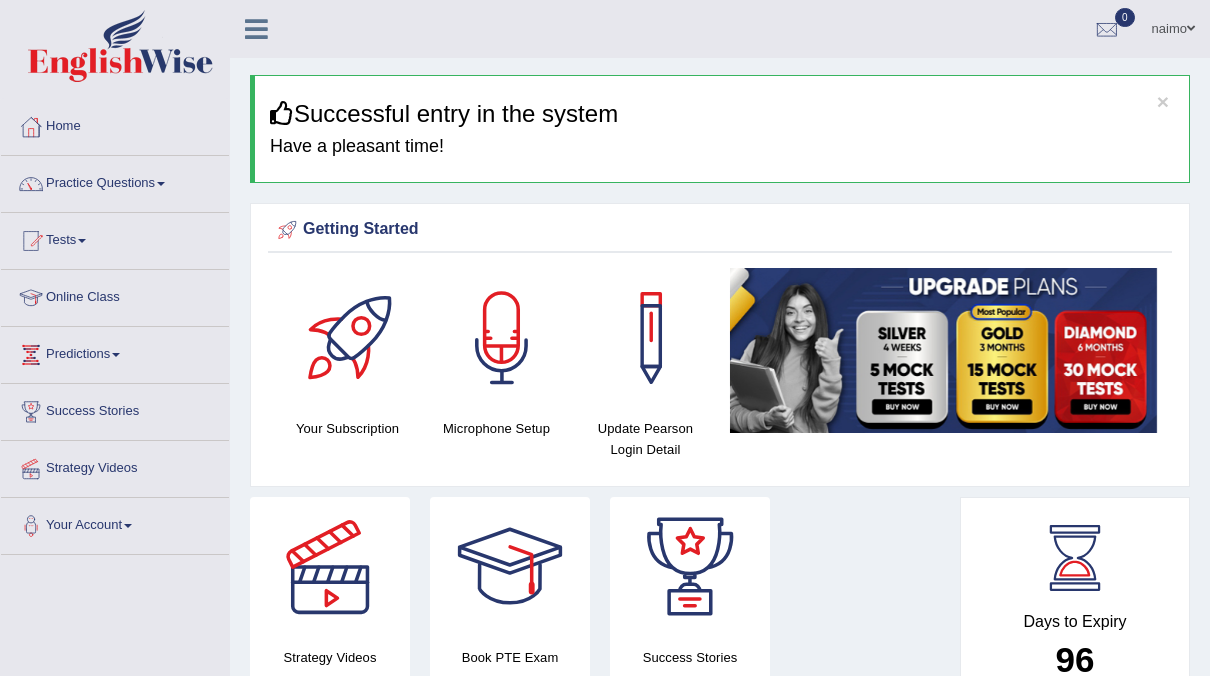 click at bounding box center (161, 184) 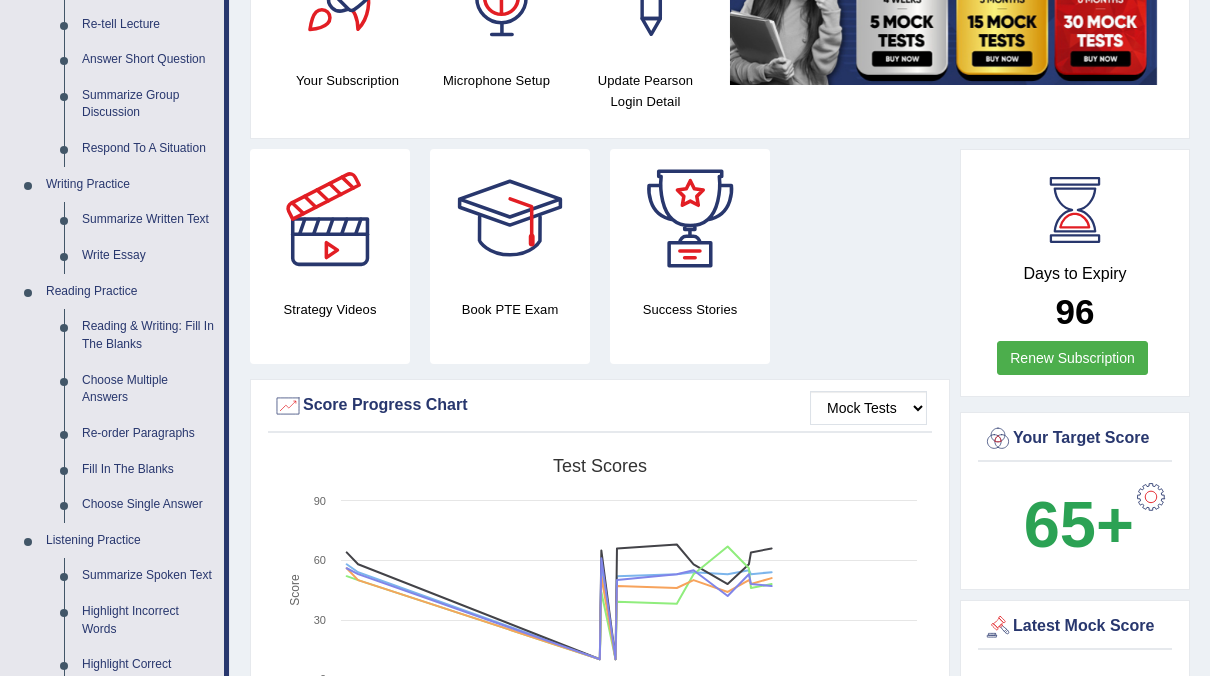 scroll, scrollTop: 349, scrollLeft: 0, axis: vertical 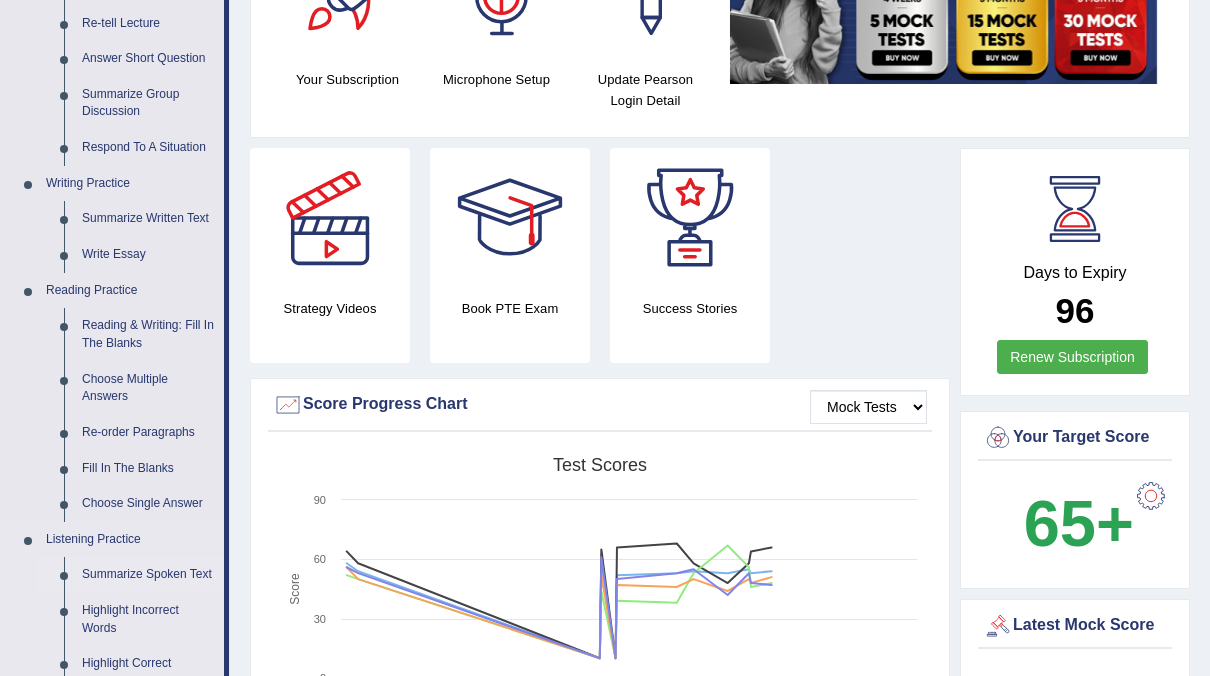 click on "Summarize Spoken Text" at bounding box center (148, 575) 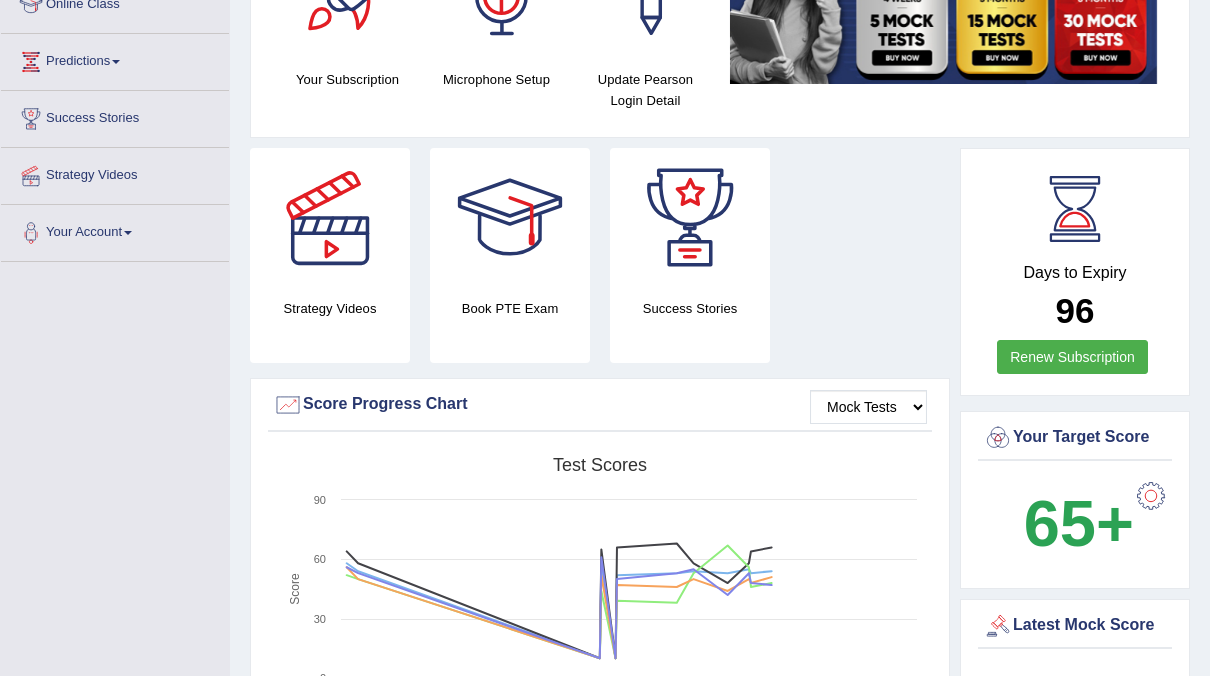 scroll, scrollTop: 447, scrollLeft: 0, axis: vertical 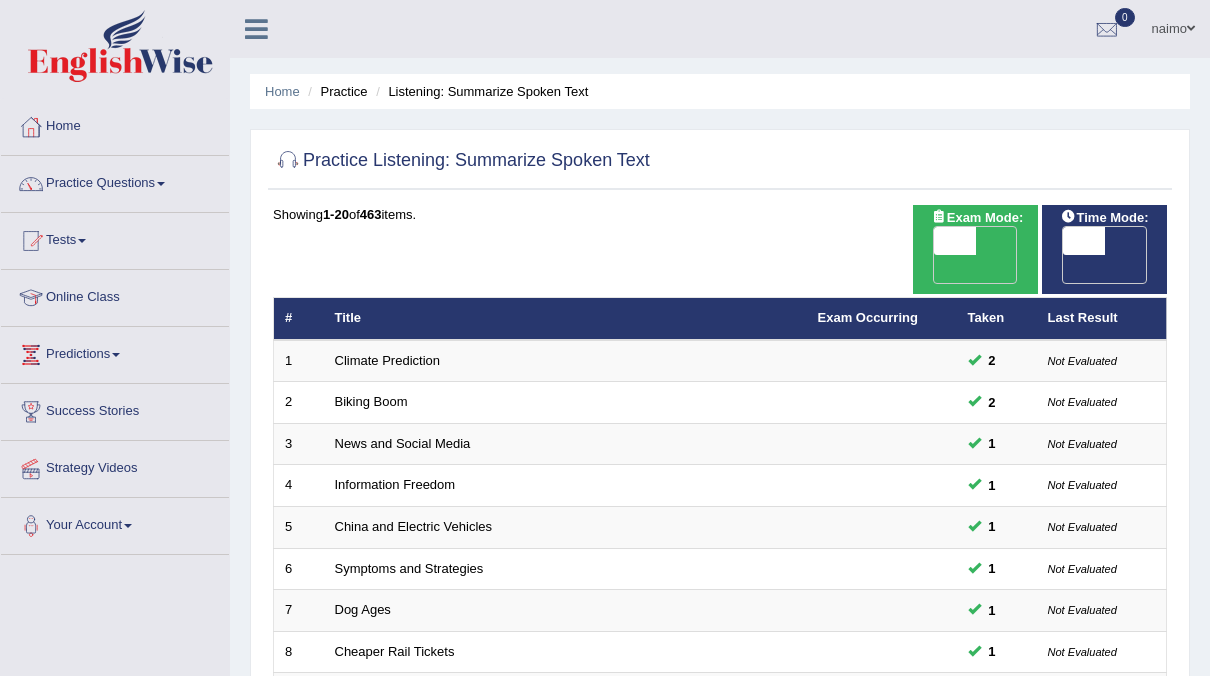 click on "OFF" at bounding box center [914, 269] 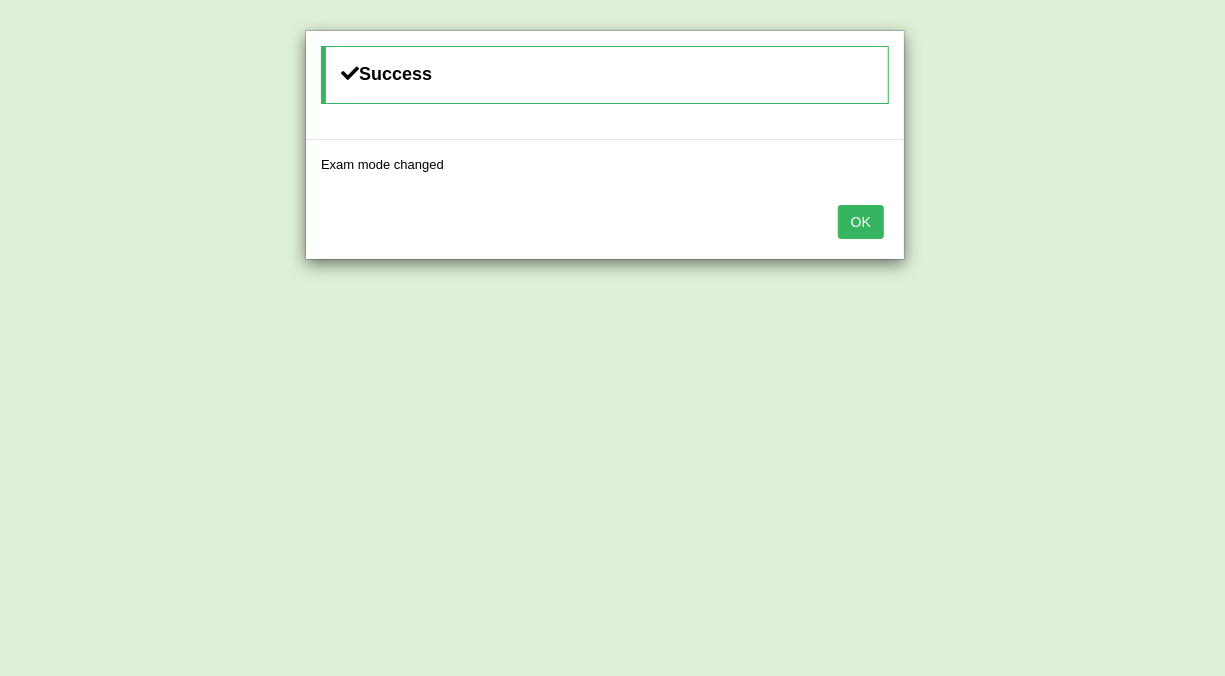 click on "OK" at bounding box center (861, 222) 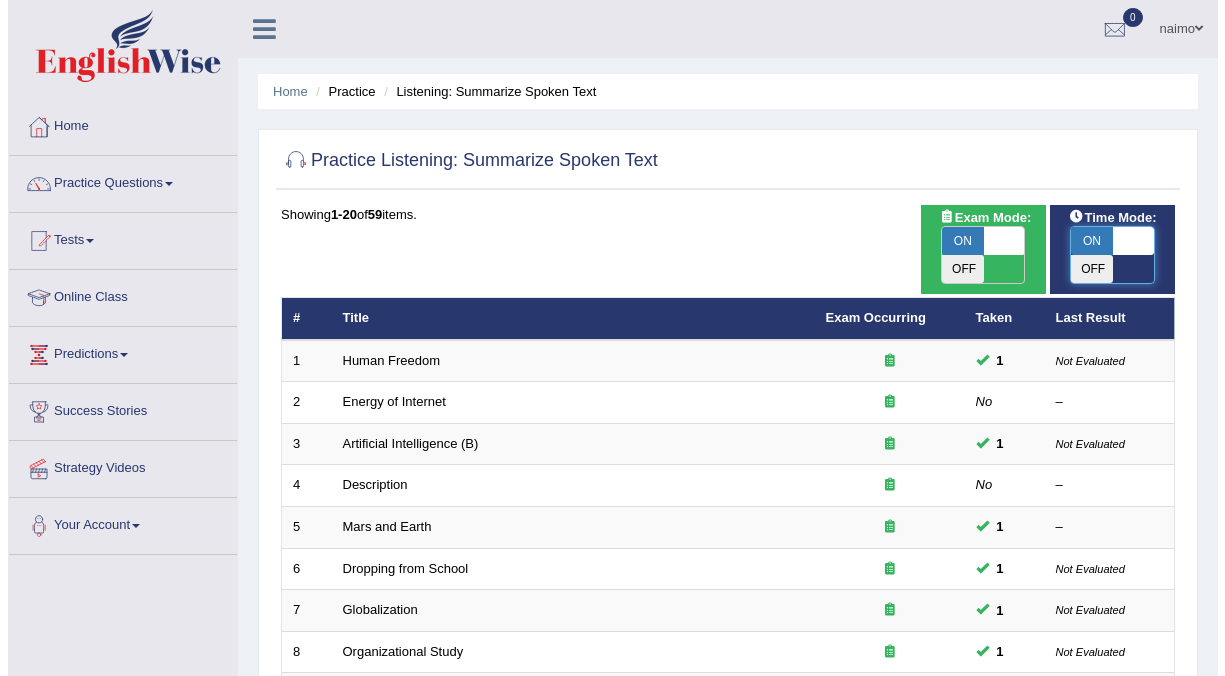 scroll, scrollTop: 0, scrollLeft: 0, axis: both 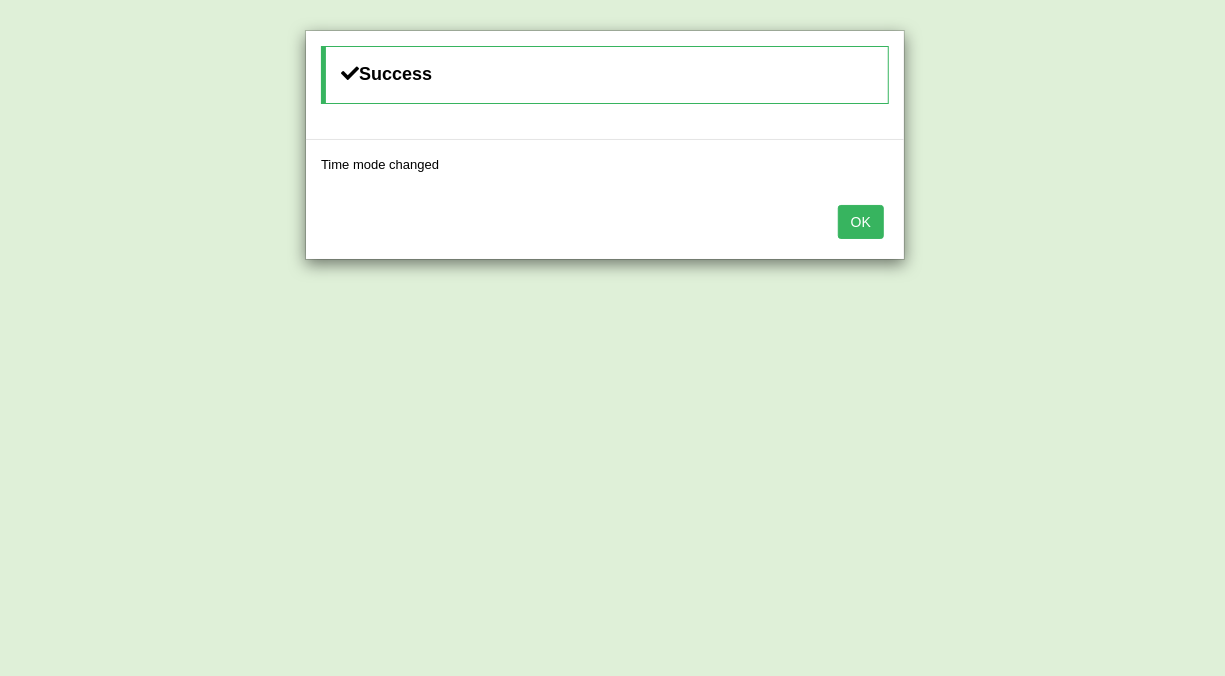 click on "OK" at bounding box center (861, 222) 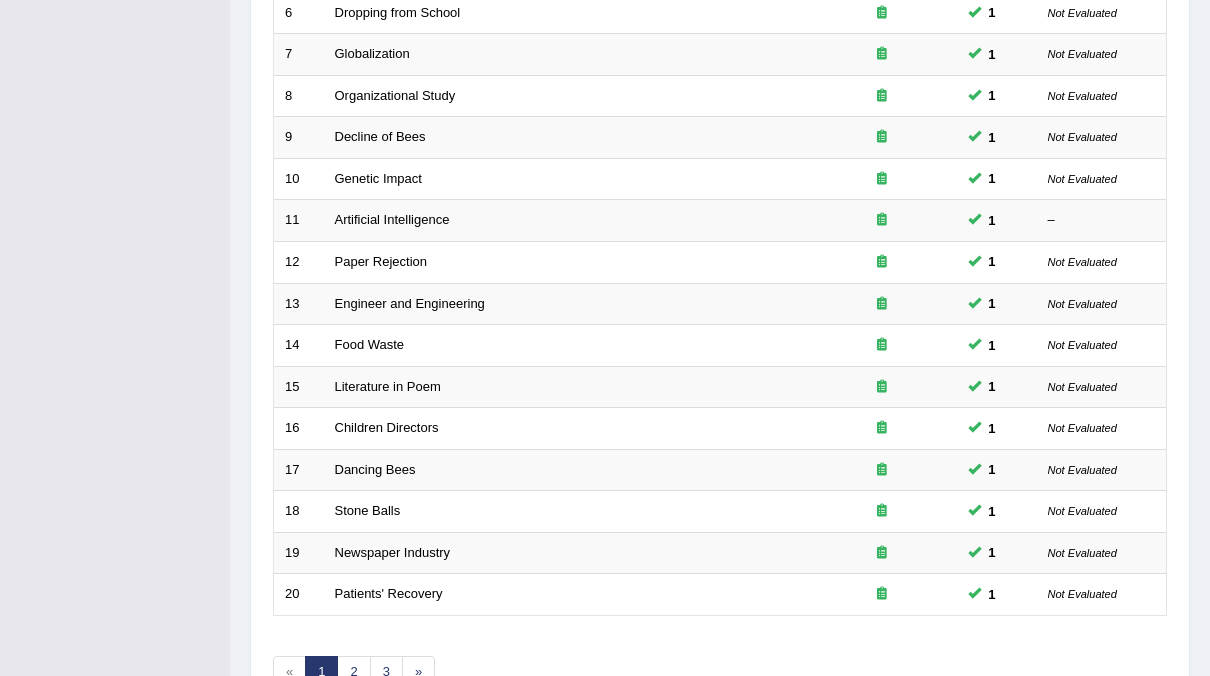 scroll, scrollTop: 638, scrollLeft: 0, axis: vertical 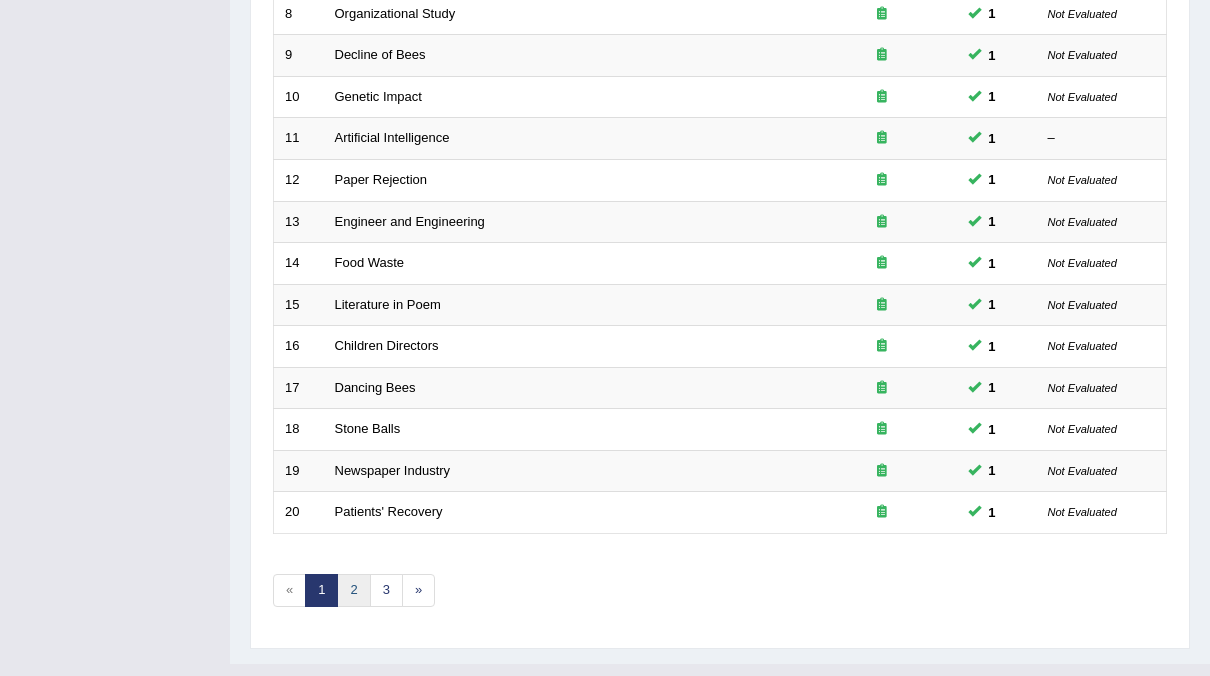 click on "2" at bounding box center [353, 590] 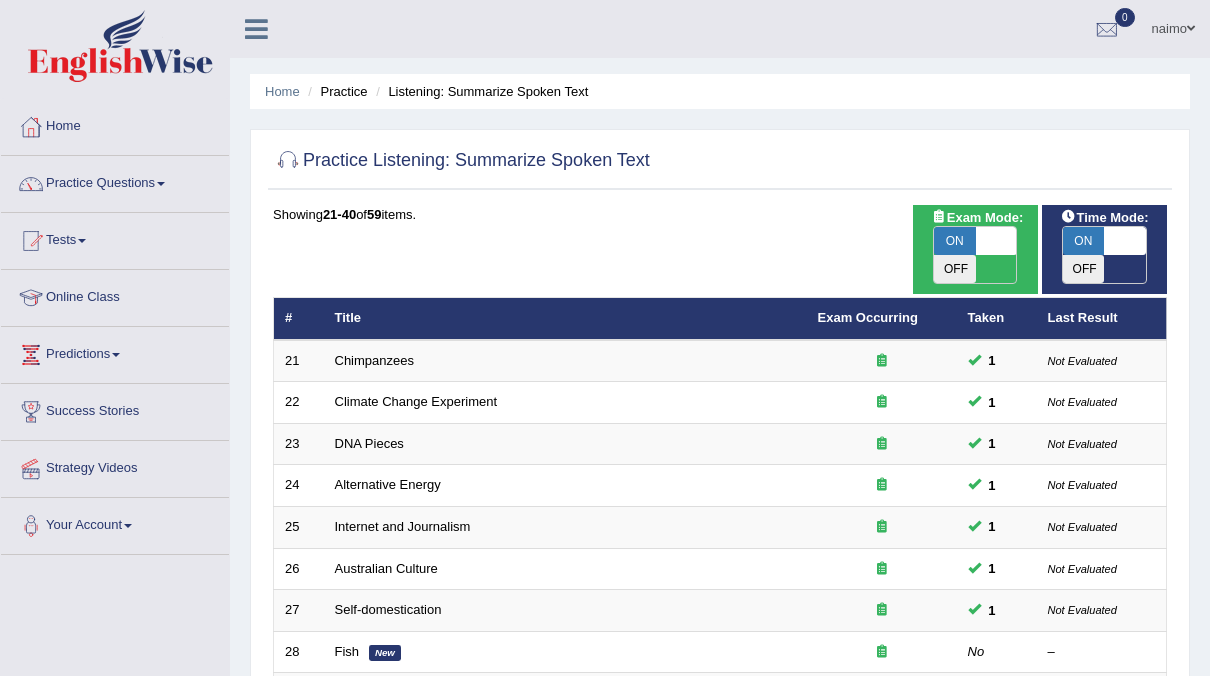 scroll, scrollTop: 127, scrollLeft: 0, axis: vertical 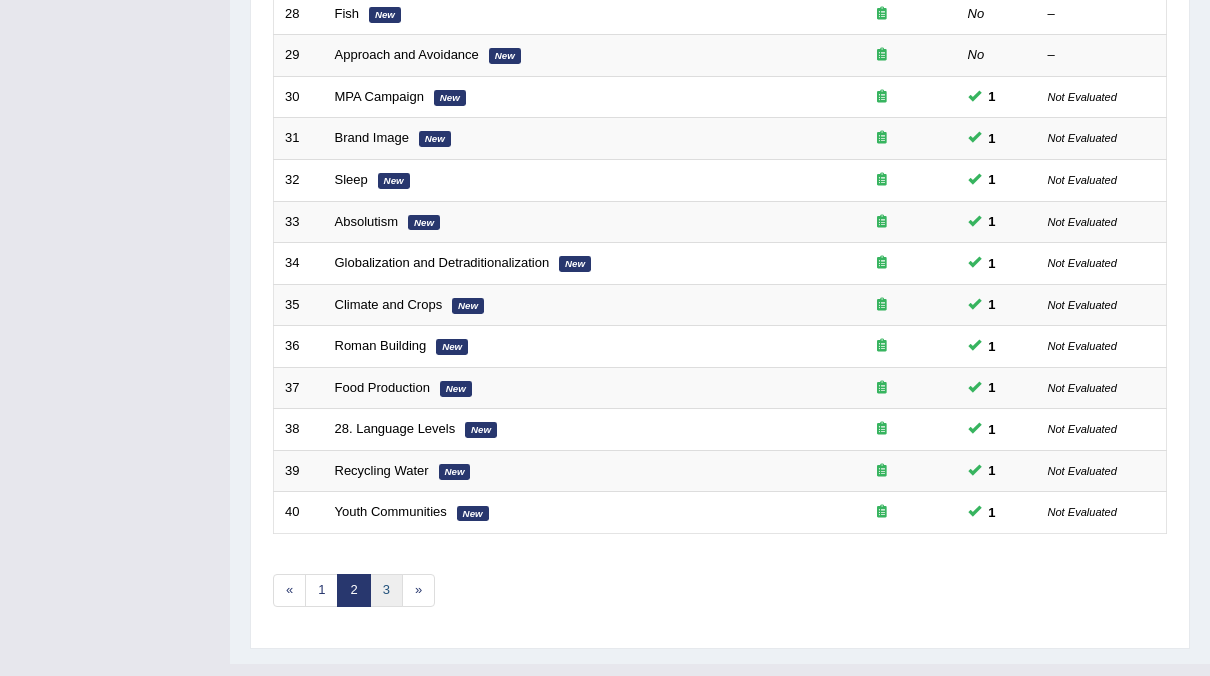 click on "3" at bounding box center (386, 590) 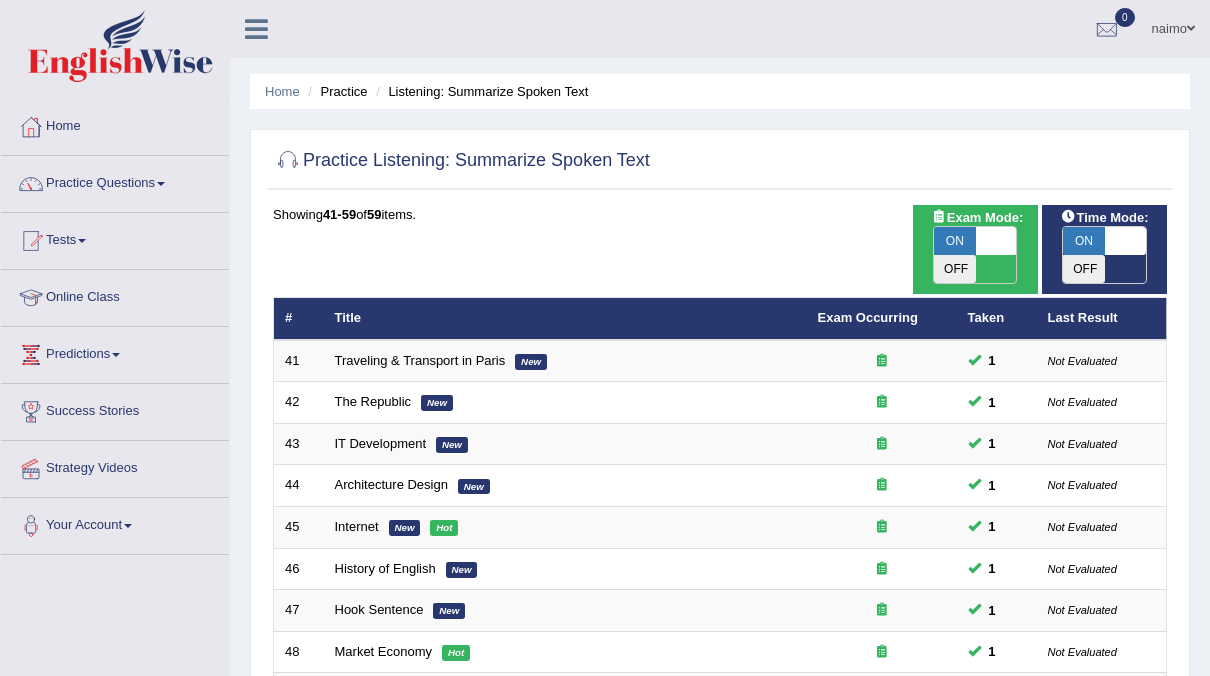 scroll, scrollTop: 490, scrollLeft: 0, axis: vertical 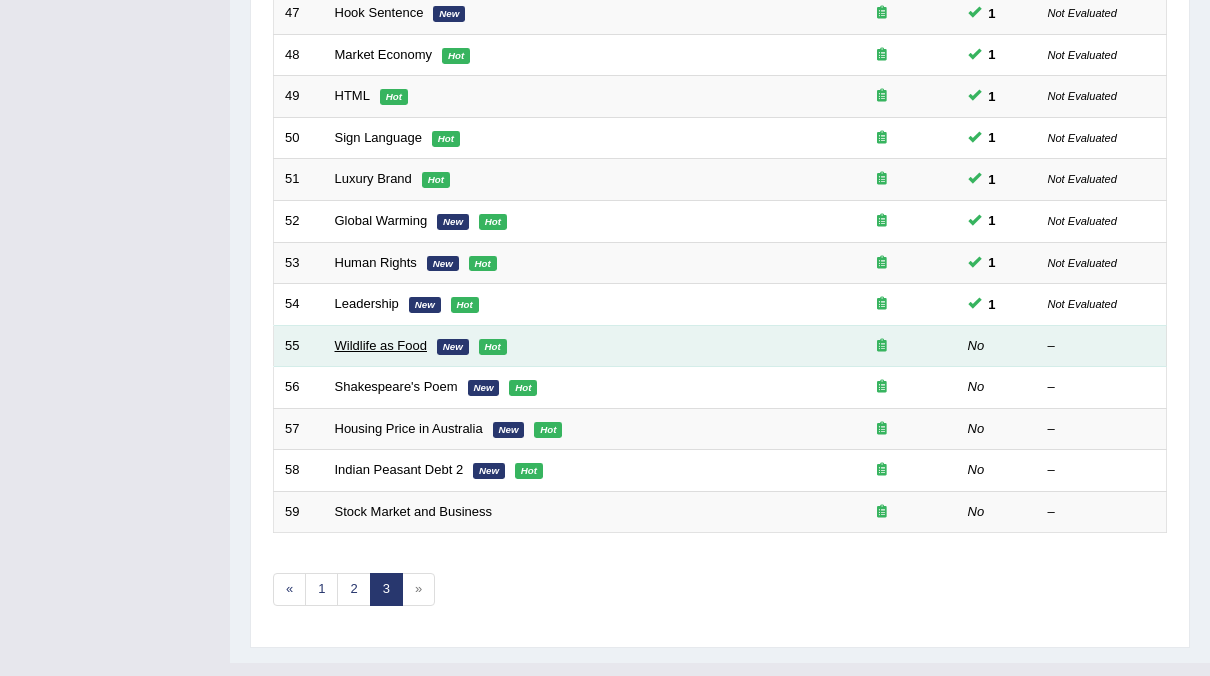click on "Wildlife as Food" at bounding box center [381, 345] 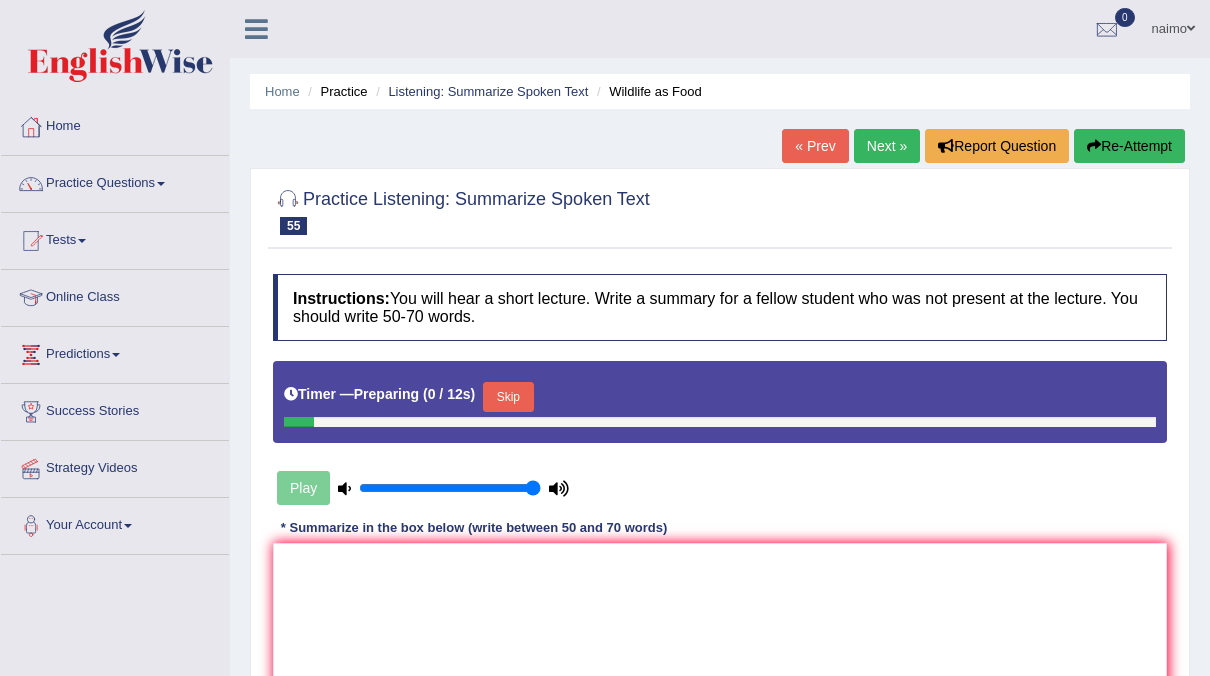 scroll, scrollTop: 0, scrollLeft: 0, axis: both 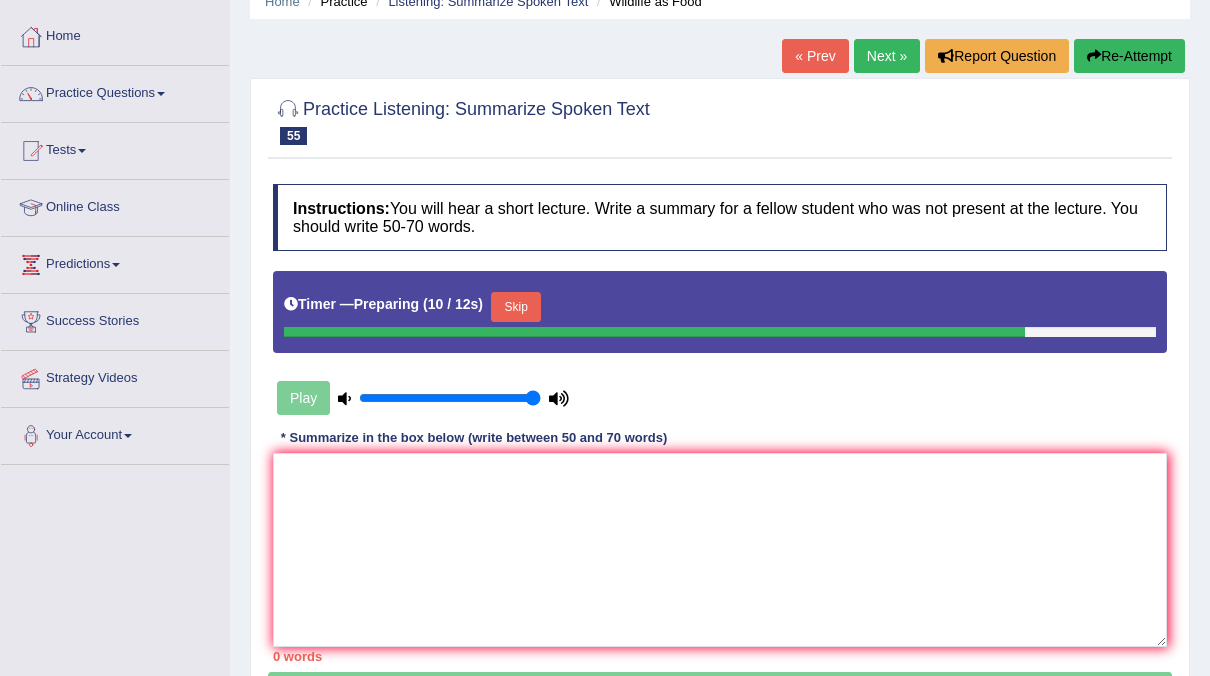 click on "Skip" at bounding box center (516, 307) 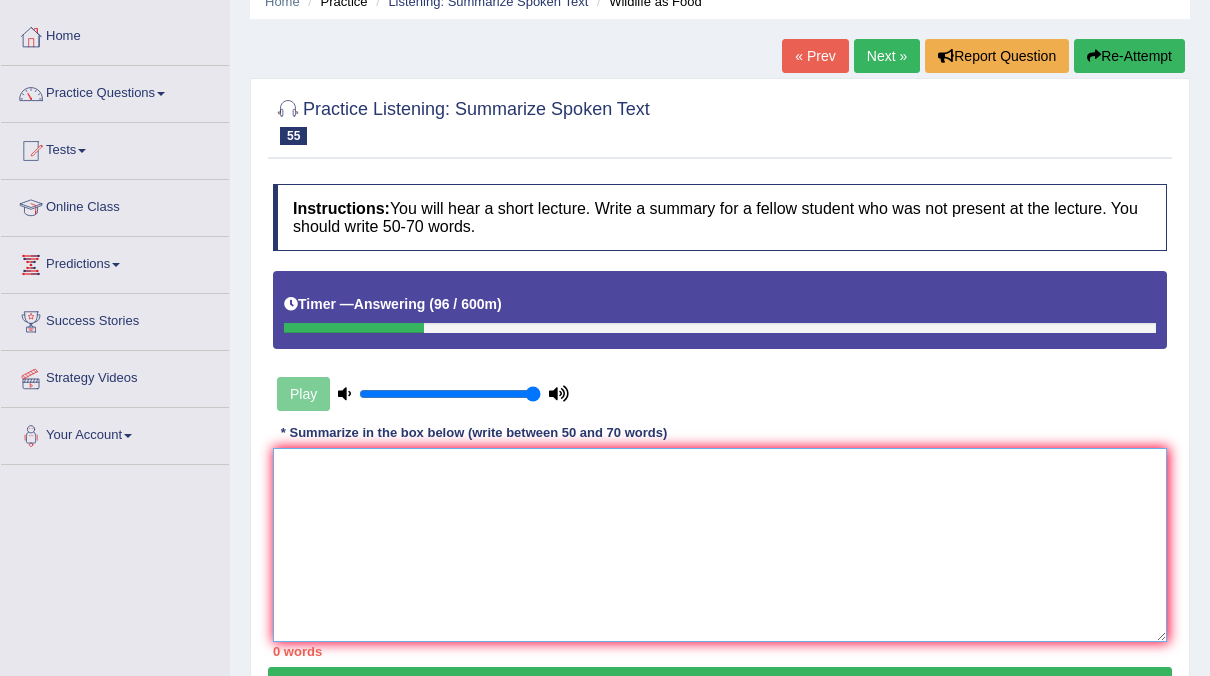 click at bounding box center (720, 545) 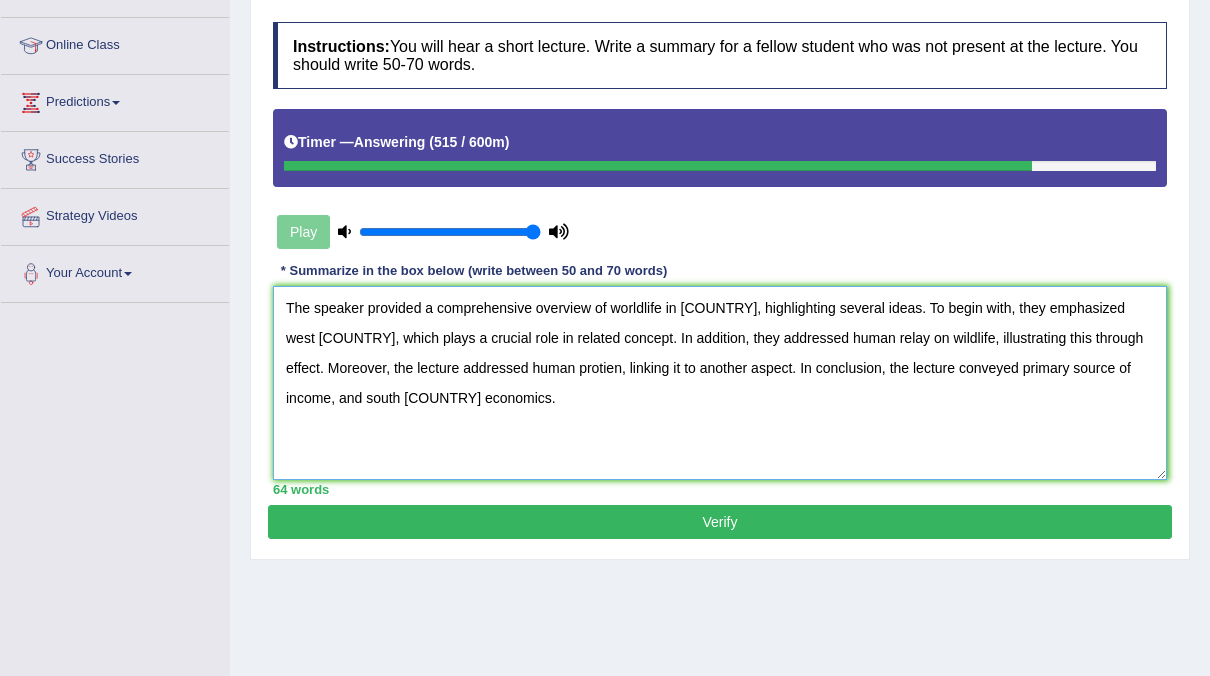 scroll, scrollTop: 254, scrollLeft: 0, axis: vertical 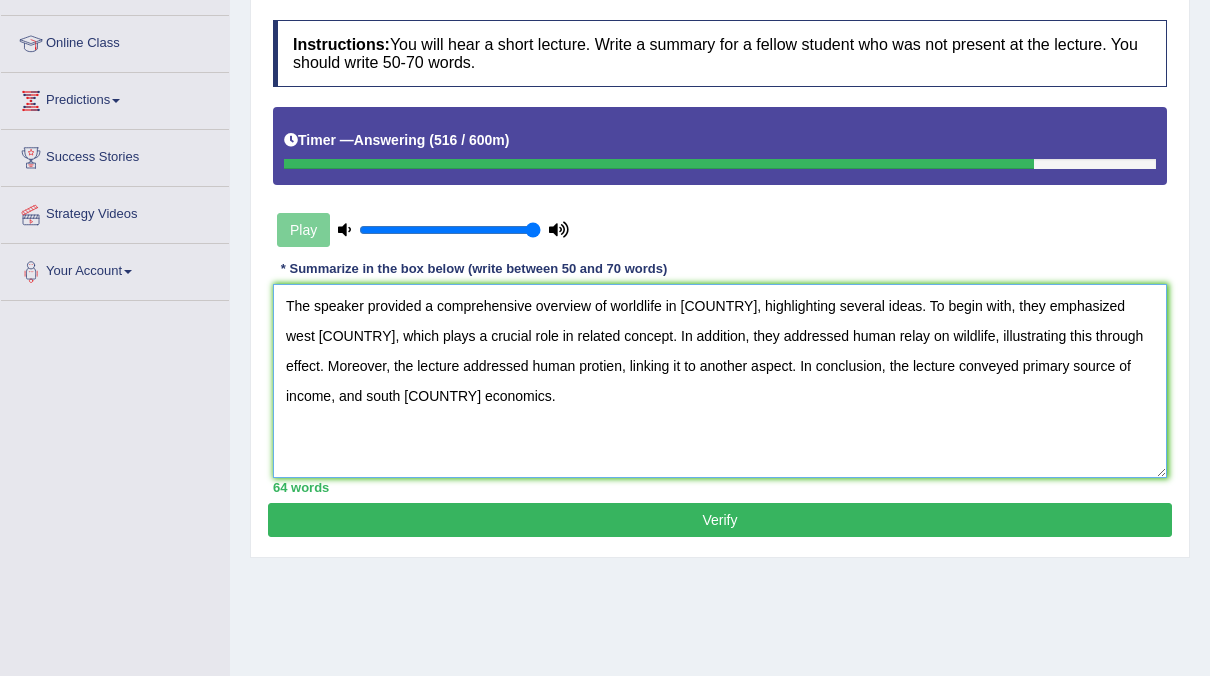 type on "The speaker provided a comprehensive overview of worldlife in [COUNTRY], highlighting several ideas. To begin with, they emphasized west [COUNTRY], which plays a crucial role in related concept. In addition, they addressed human relay on wildlife, illustrating this through effect. Moreover, the lecture addressed human protien, linking it to another aspect. In conclusion, the lecture conveyed primary source of income, and south [COUNTRY] economics." 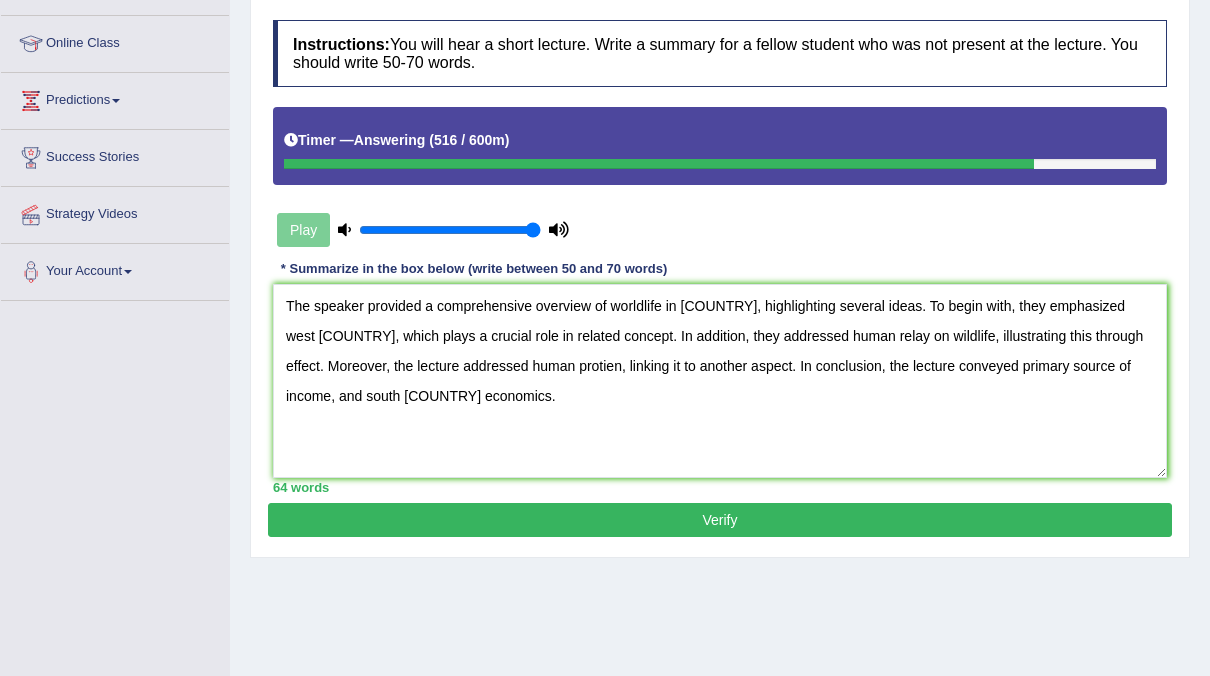 click on "Verify" at bounding box center (720, 520) 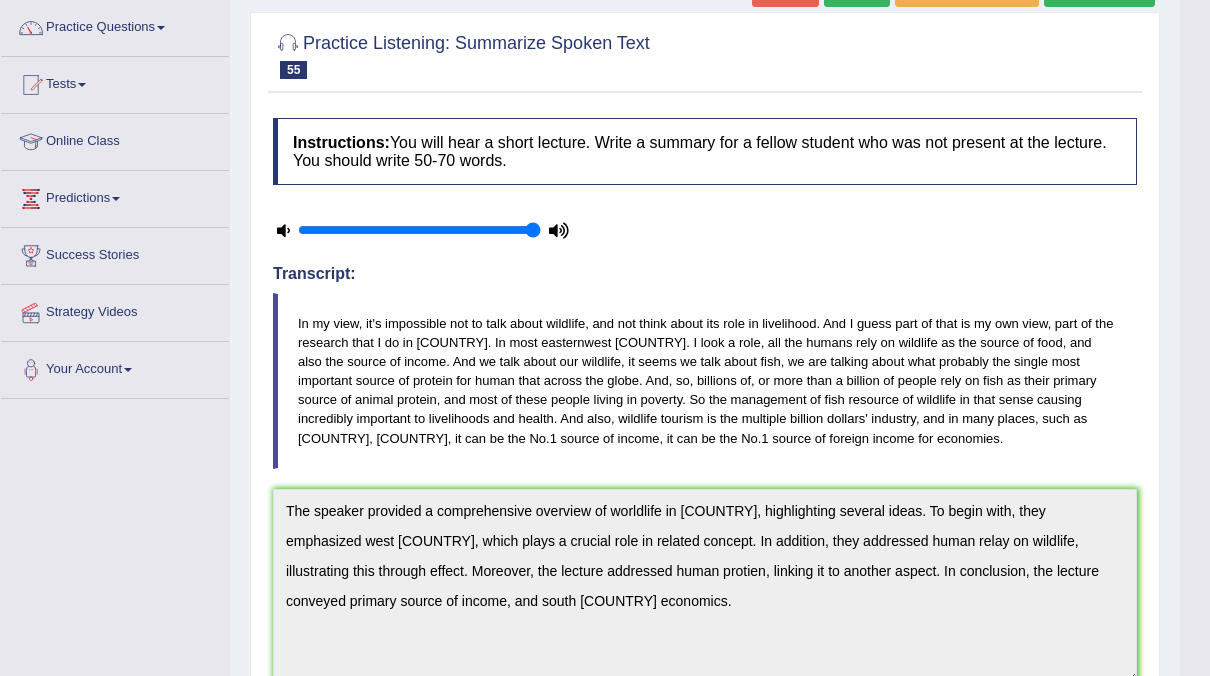 scroll, scrollTop: 0, scrollLeft: 0, axis: both 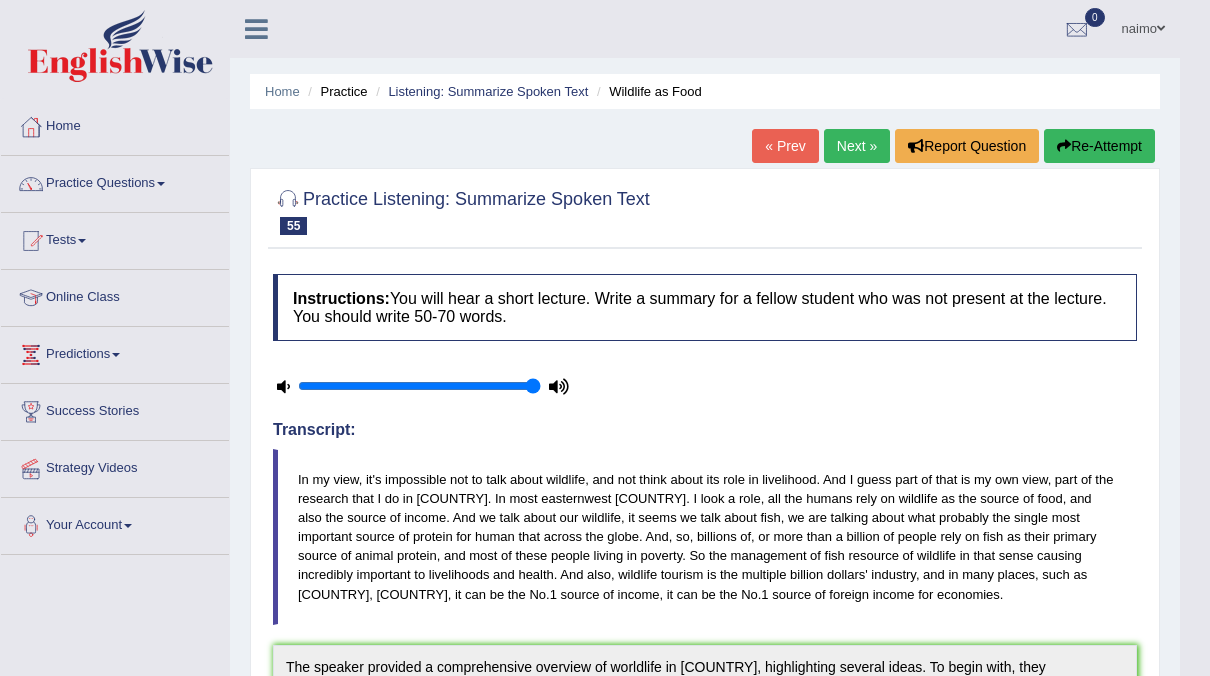 click on "Next »" at bounding box center [857, 146] 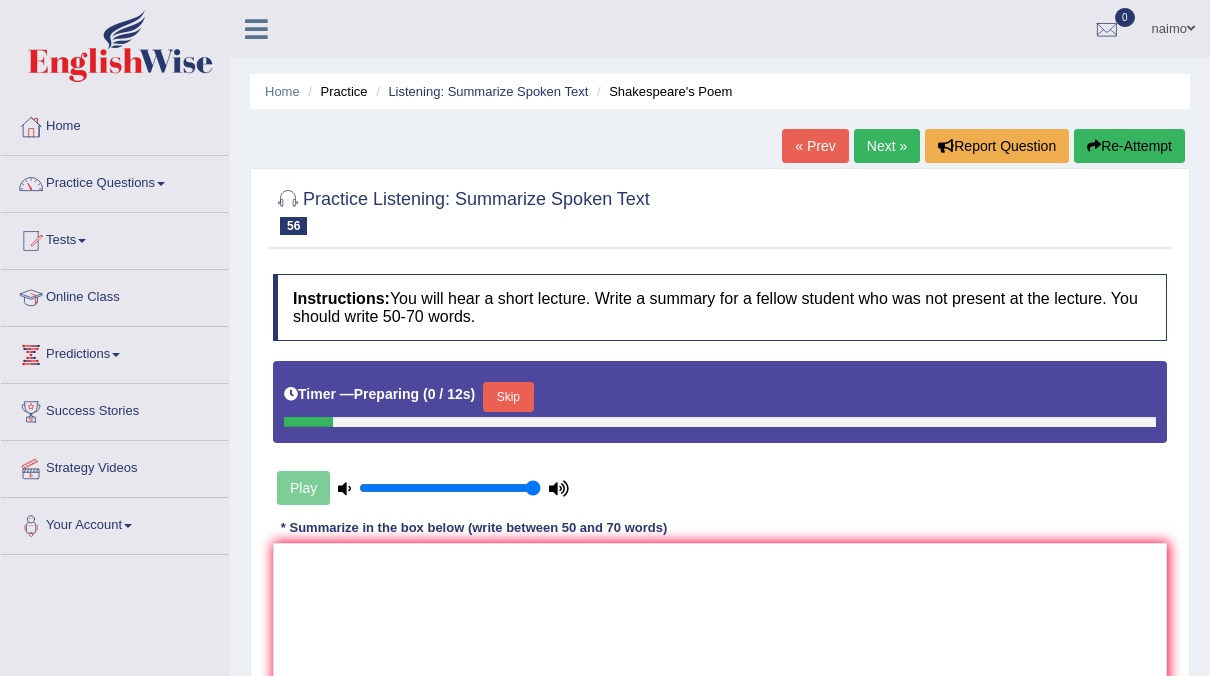 scroll, scrollTop: 131, scrollLeft: 0, axis: vertical 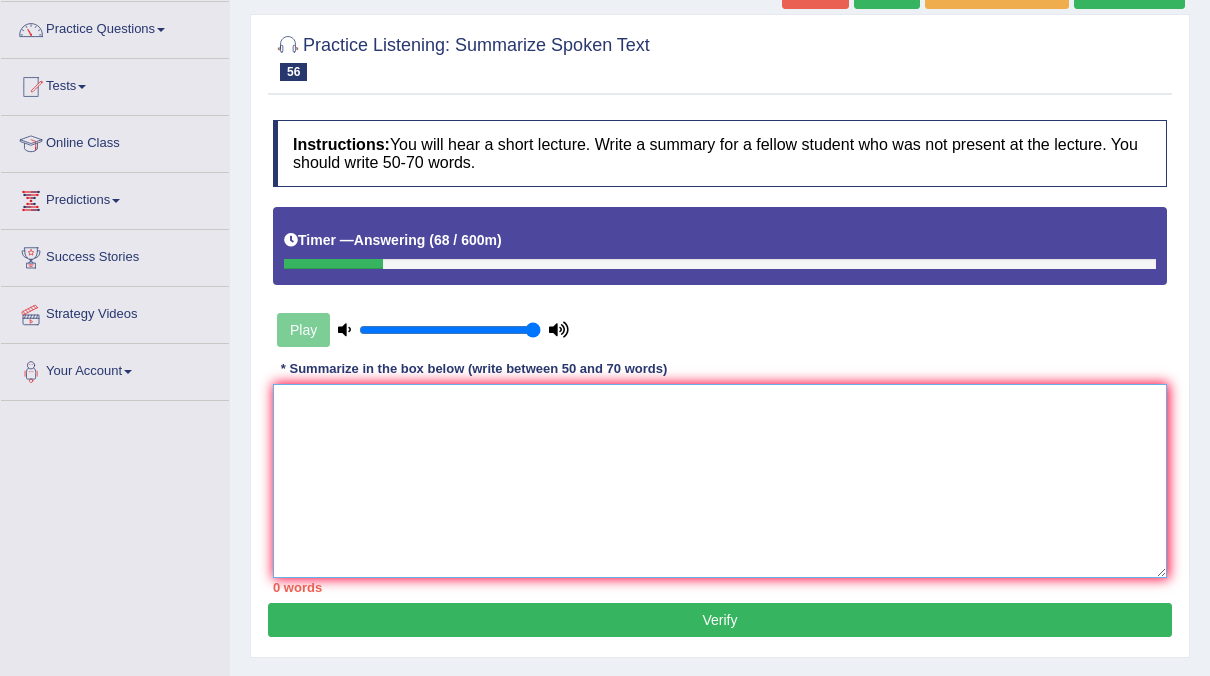 click at bounding box center [720, 481] 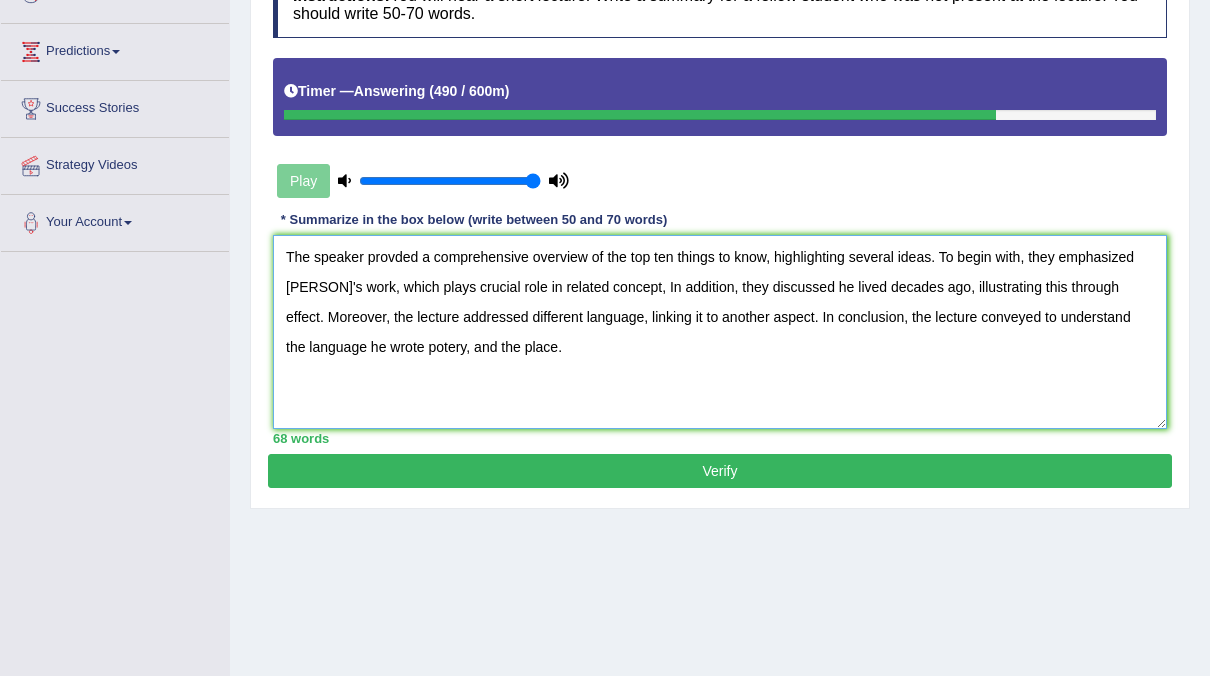 scroll, scrollTop: 306, scrollLeft: 0, axis: vertical 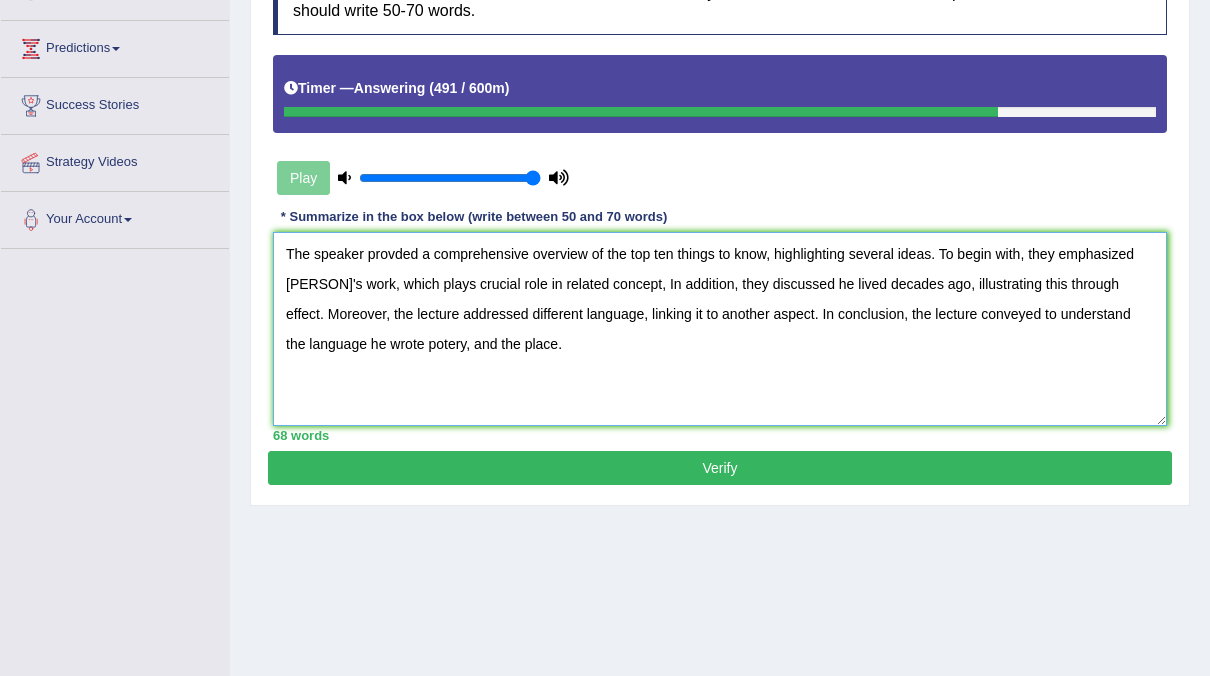 type on "The speaker provded a comprehensive overview of the top ten things to know, highlighting several ideas. To begin with, they emphasized [PERSON]'s work, which plays crucial role in related concept, In addition, they discussed he lived decades ago, illustrating this through effect. Moreover, the lecture addressed different language, linking it to another aspect. In conclusion, the lecture conveyed to understand the language he wrote potery, and the place." 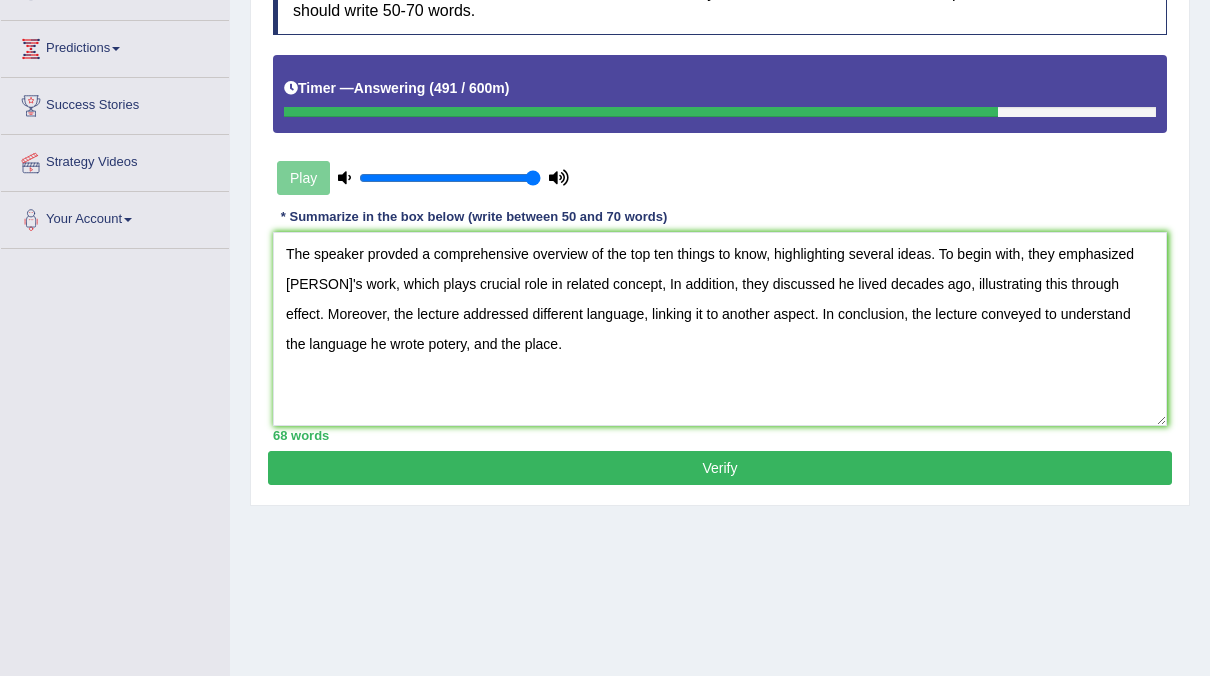 click on "Verify" at bounding box center (720, 468) 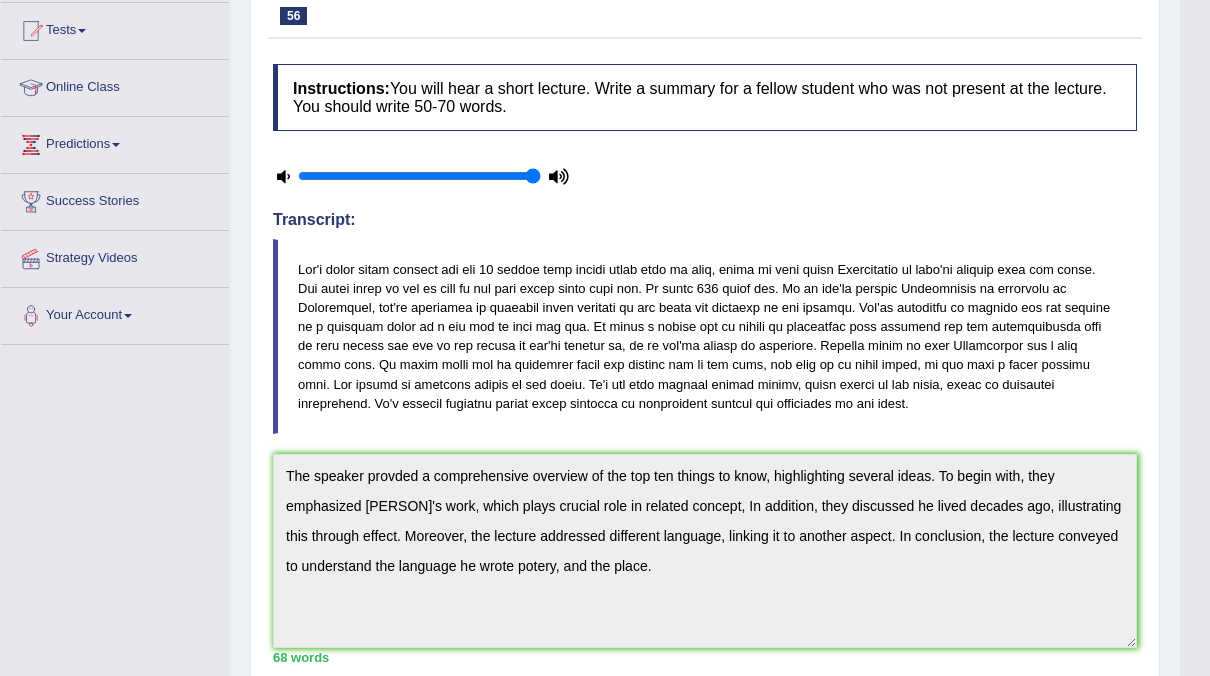 scroll, scrollTop: 0, scrollLeft: 0, axis: both 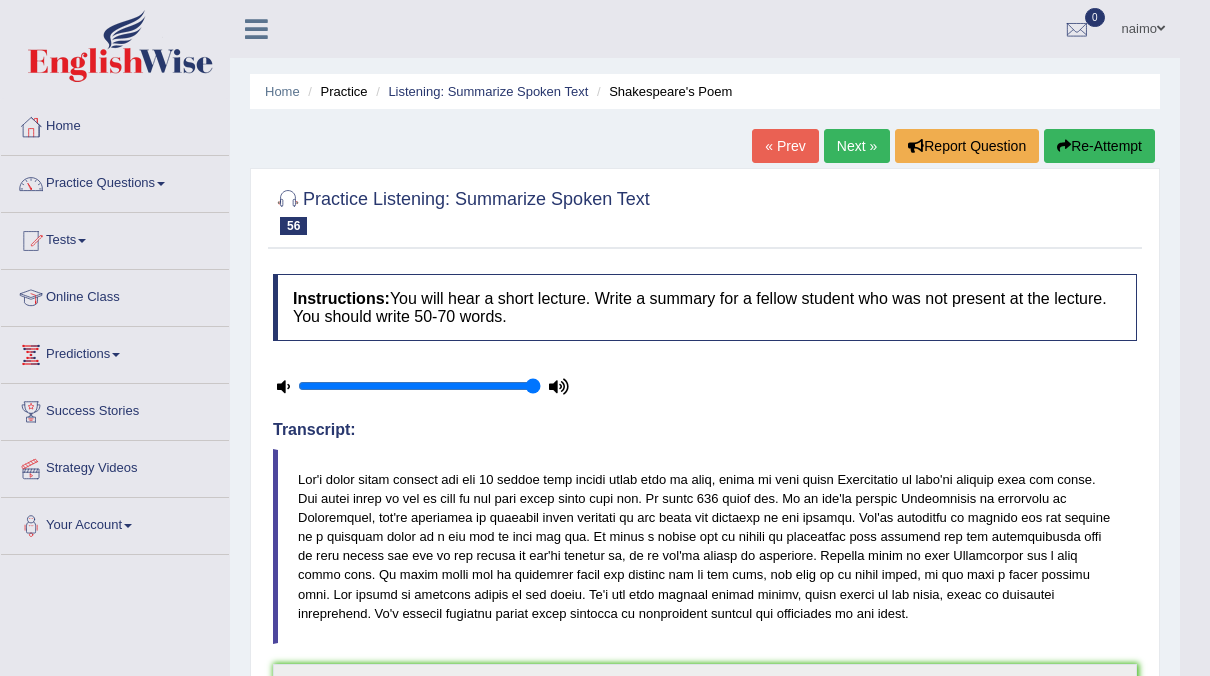 click on "Next »" at bounding box center (857, 146) 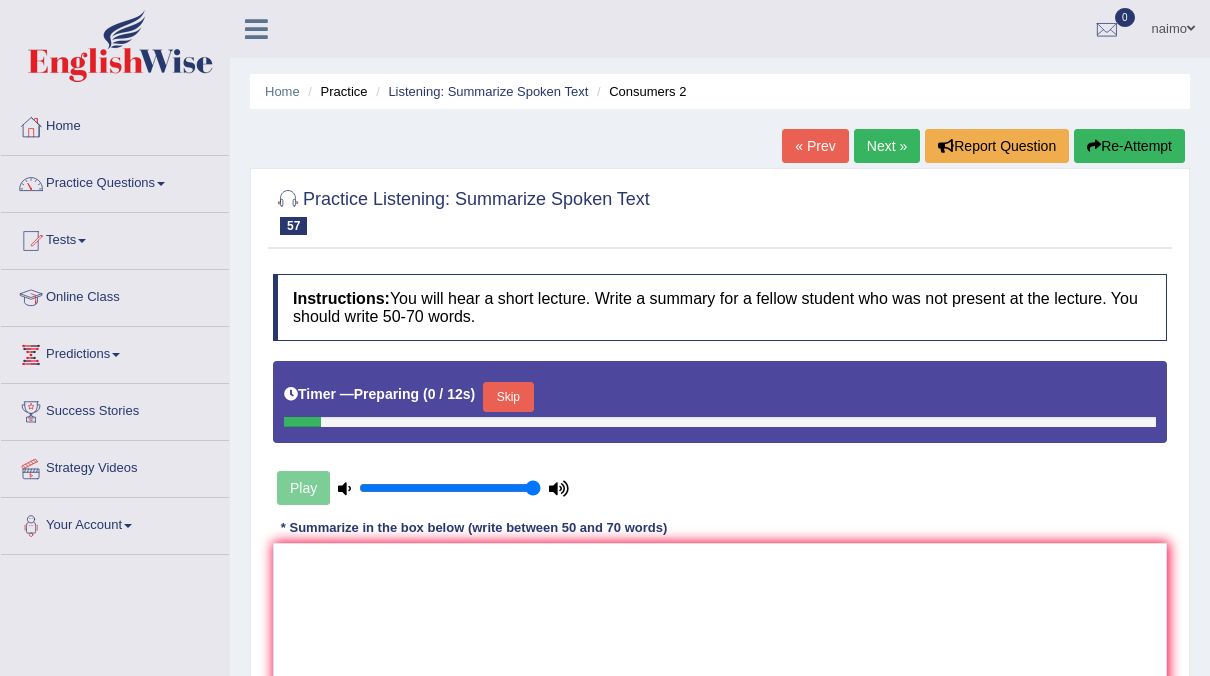 scroll, scrollTop: 0, scrollLeft: 0, axis: both 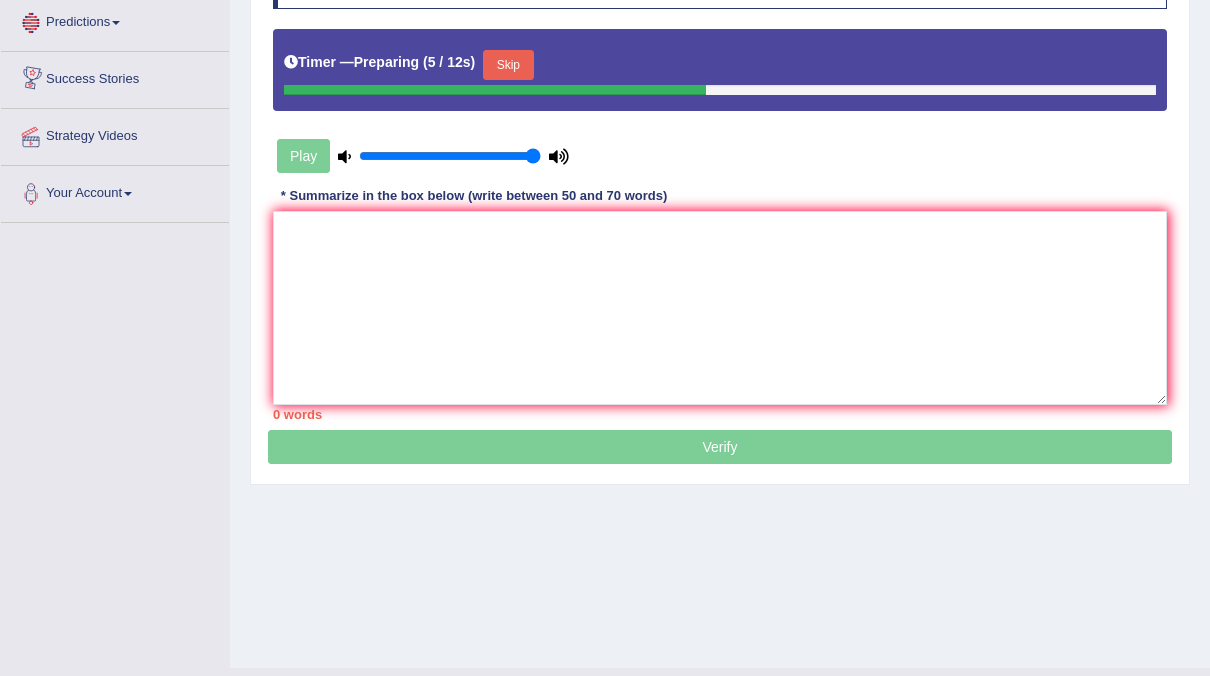 click on "Skip" at bounding box center [508, 65] 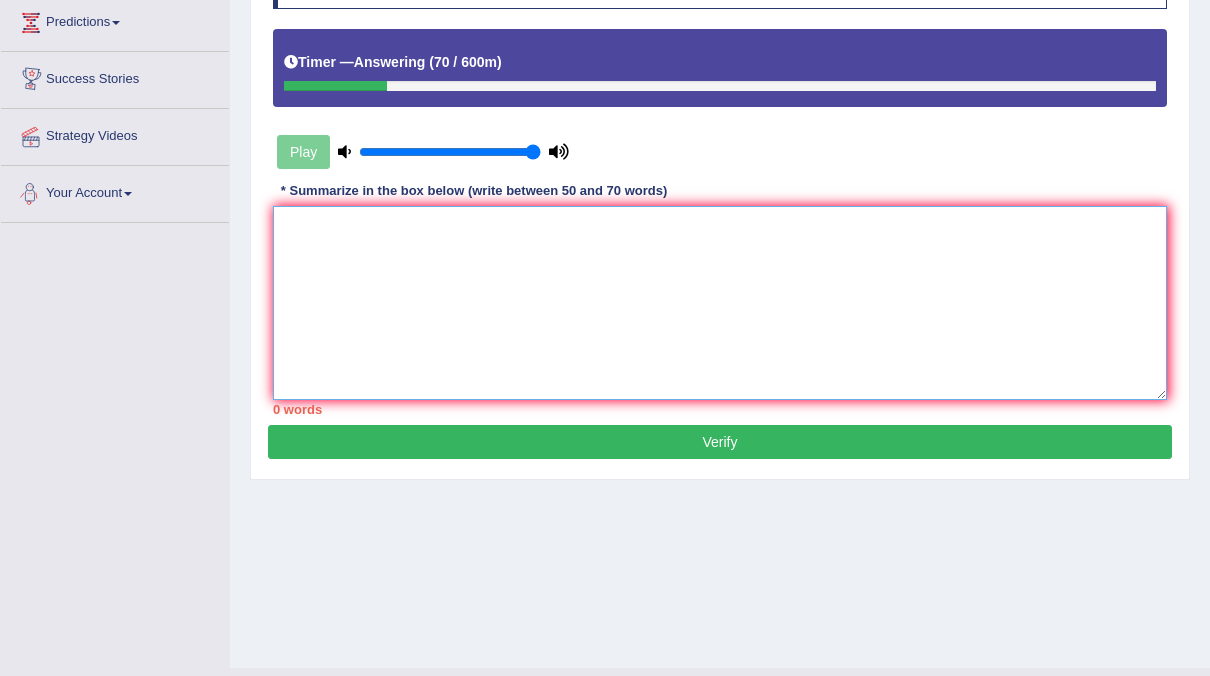 click at bounding box center (720, 303) 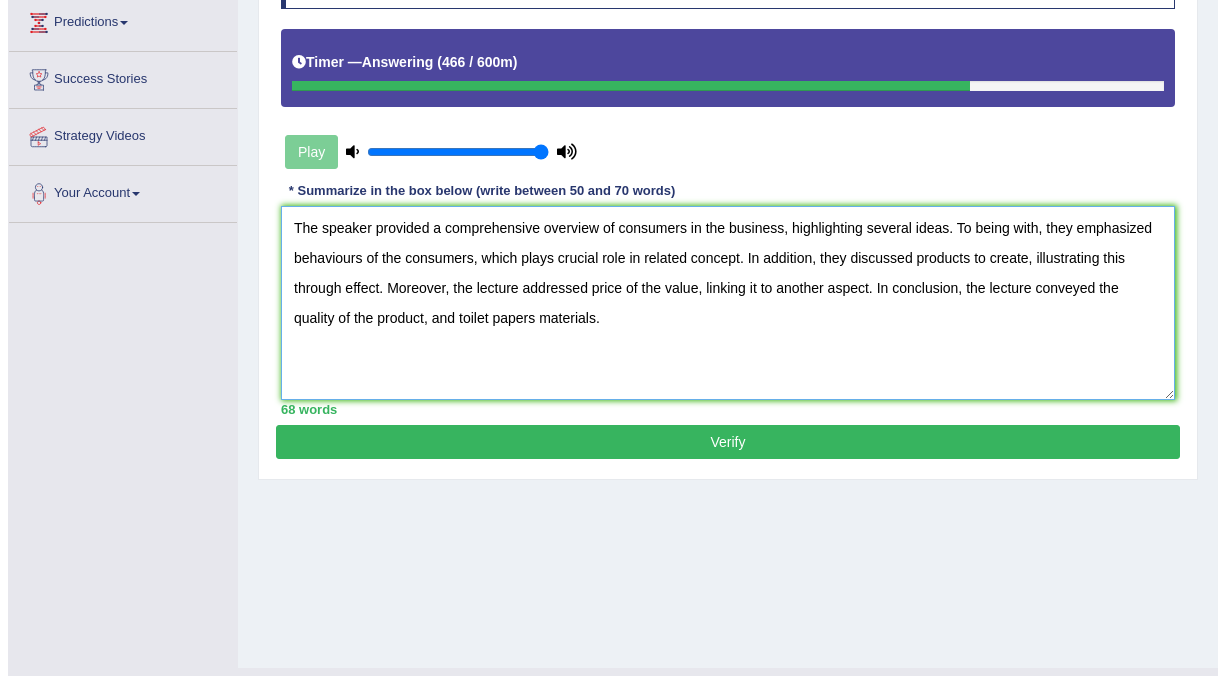 scroll, scrollTop: 374, scrollLeft: 0, axis: vertical 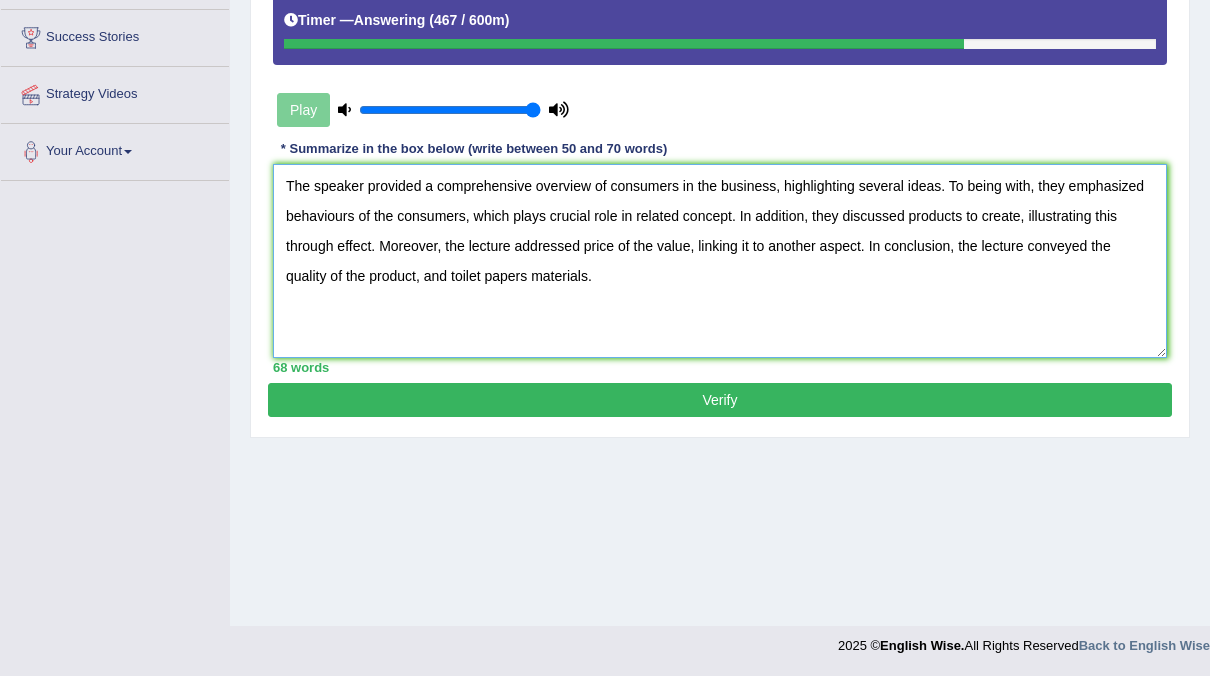 type on "The speaker provided a comprehensive overview of consumers in the business, highlighting several ideas. To being with, they emphasized behaviours of the consumers, which plays crucial role in related concept. In addition, they discussed products to create, illustrating this through effect. Moreover, the lecture addressed price of the value, linking it to another aspect. In conclusion, the lecture conveyed the quality of the product, and toilet papers materials." 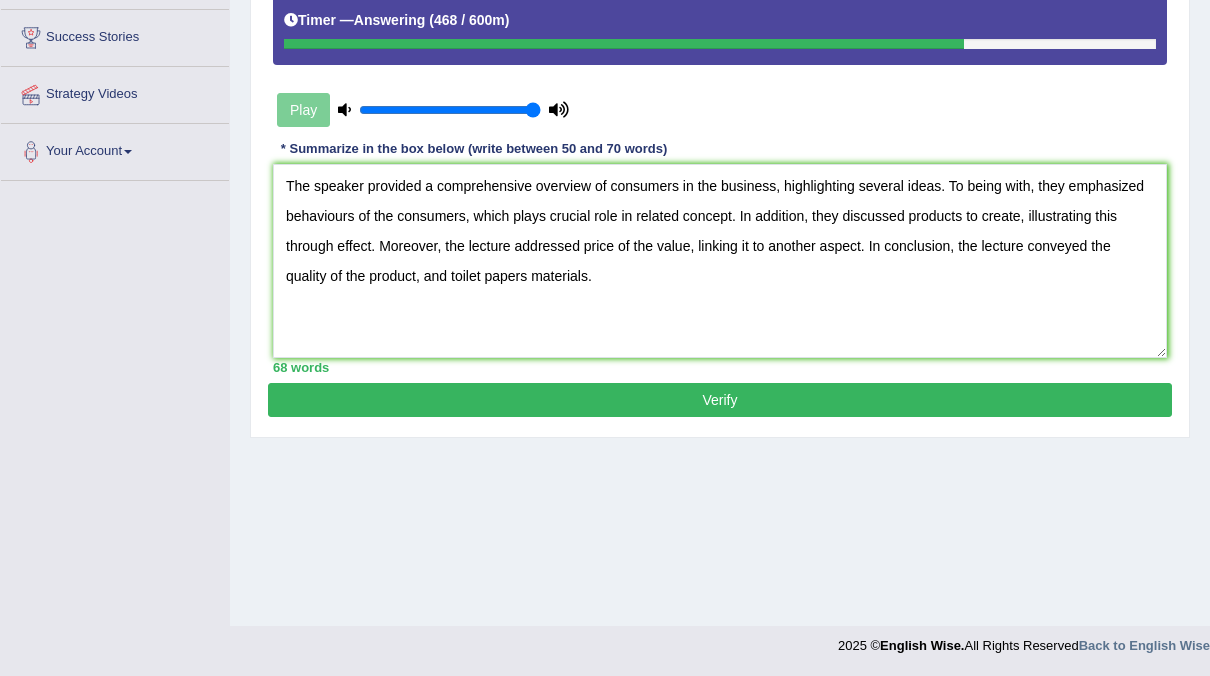 click on "Instructions:  You will hear a short lecture. Write a summary for a fellow student who was not present at the lecture. You should write 50-70 words.
Timer —  Answering   ( 468 / 600m ) Play Transcript: Recorded Answer: * Summarize in the box below (write between 50 and 70 words) The speaker provided a comprehensive overview of consumers in the business, highlighting several ideas. To being with, they emphasized behaviours of the consumers, which plays crucial role in related concept. In addition, they discussed products to create, illustrating this through effect. Moreover, the lecture addressed price of the value, linking it to another aspect. In conclusion, the lecture conveyed the quality of the product, and toilet papers materials. 68 words Written Keywords: A.I. Engine Result: Processing..." at bounding box center [720, 136] 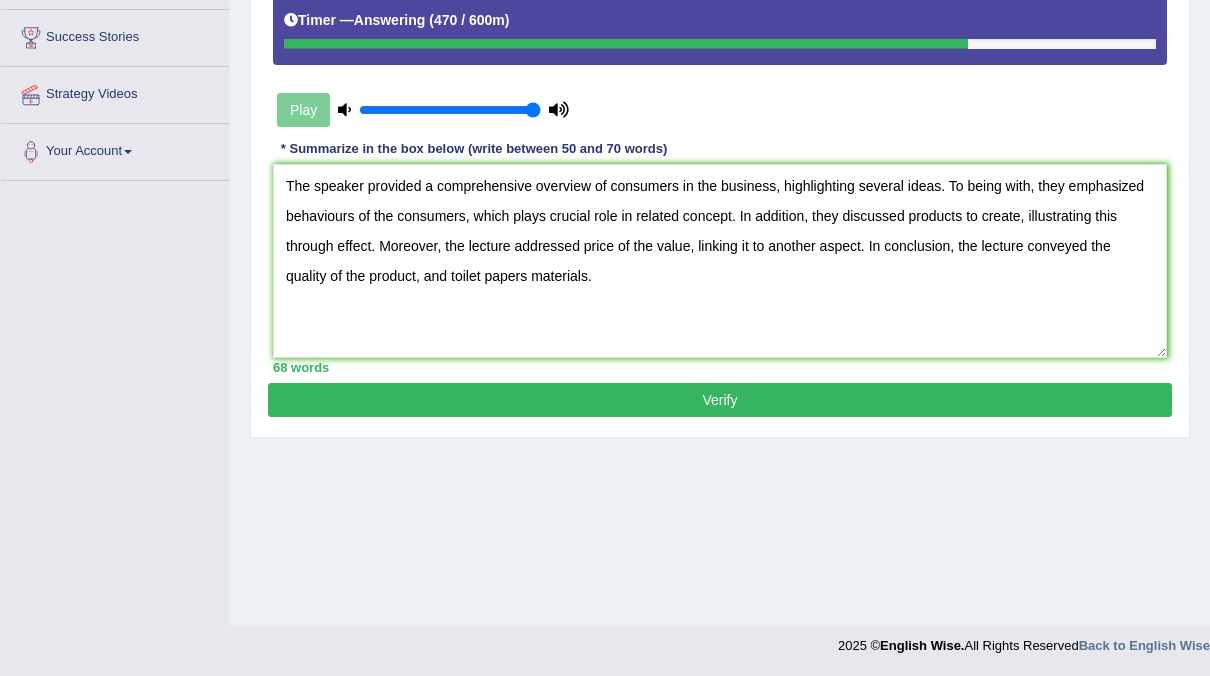 click on "Verify" at bounding box center [720, 400] 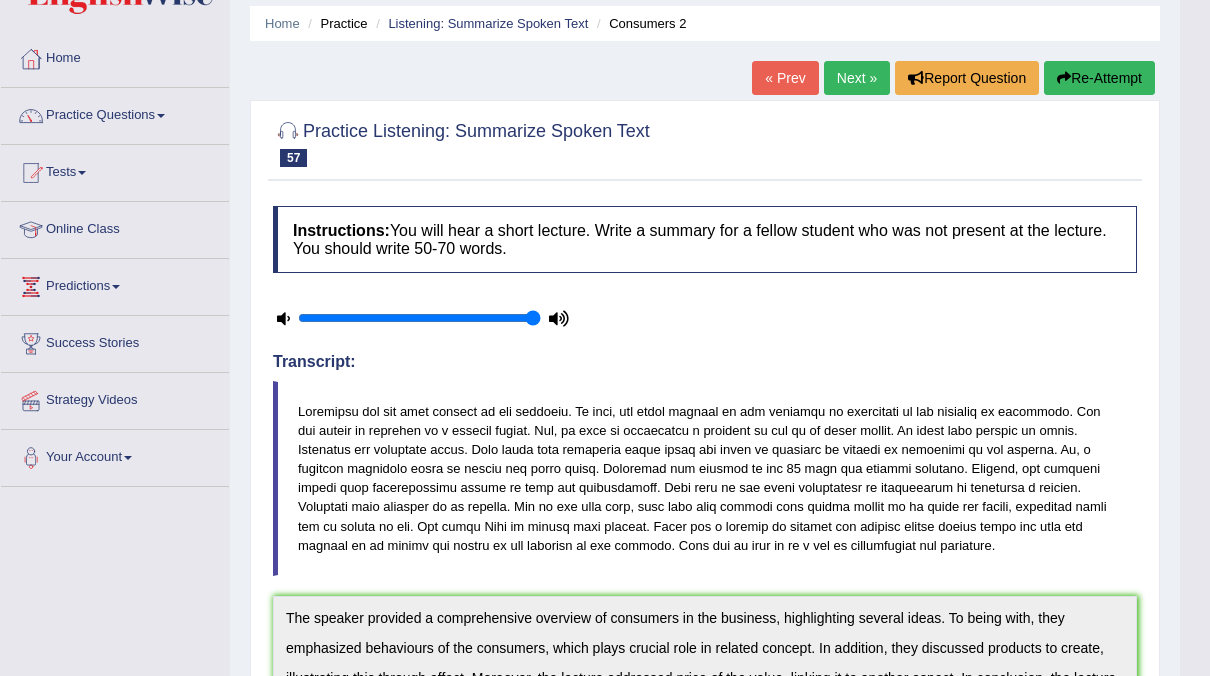 scroll, scrollTop: 0, scrollLeft: 0, axis: both 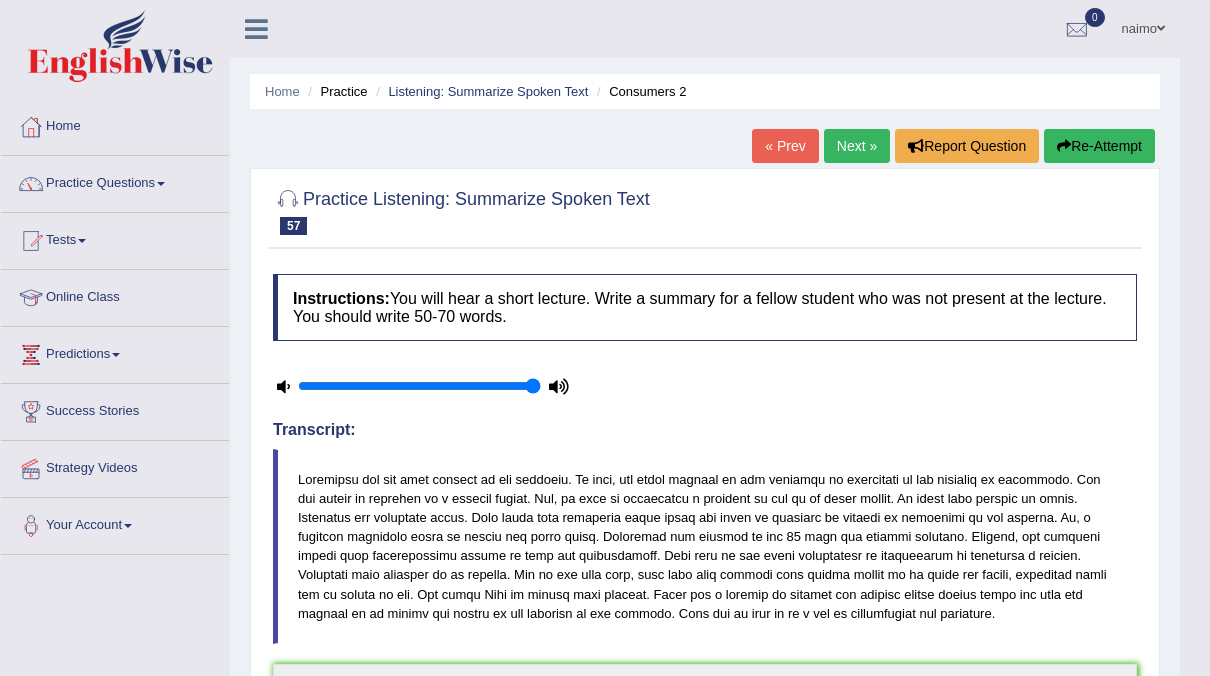click on "naimo" at bounding box center (1143, 26) 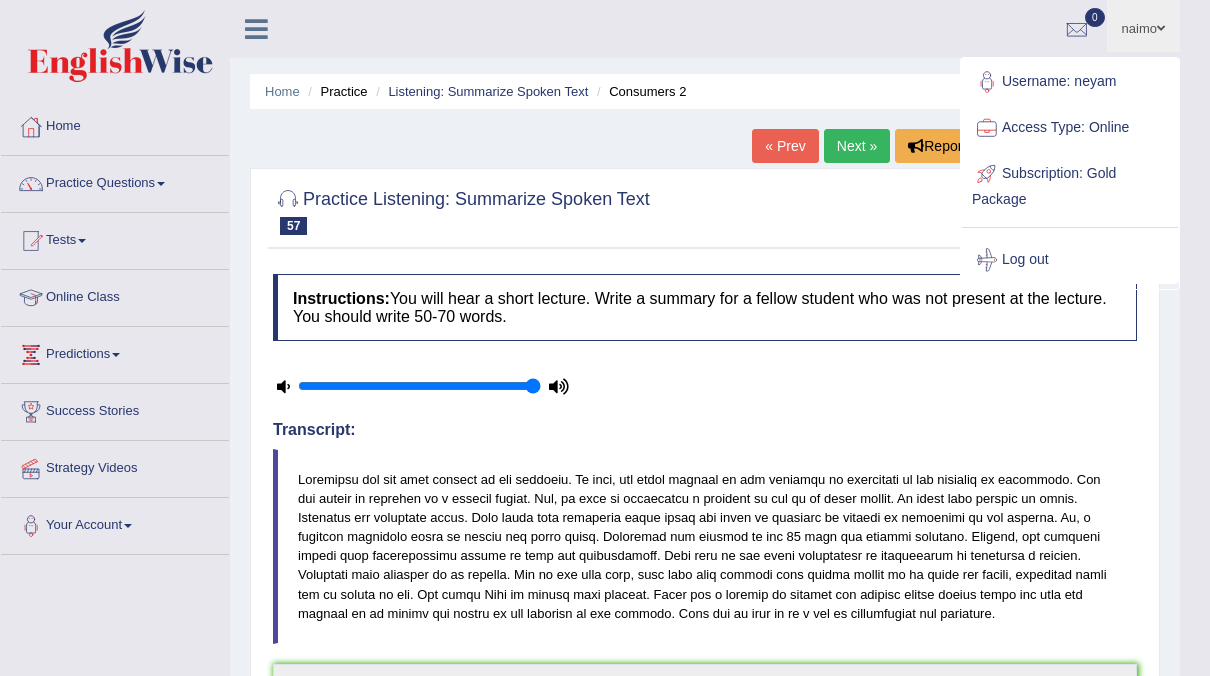 click on "Log out" at bounding box center [1070, 260] 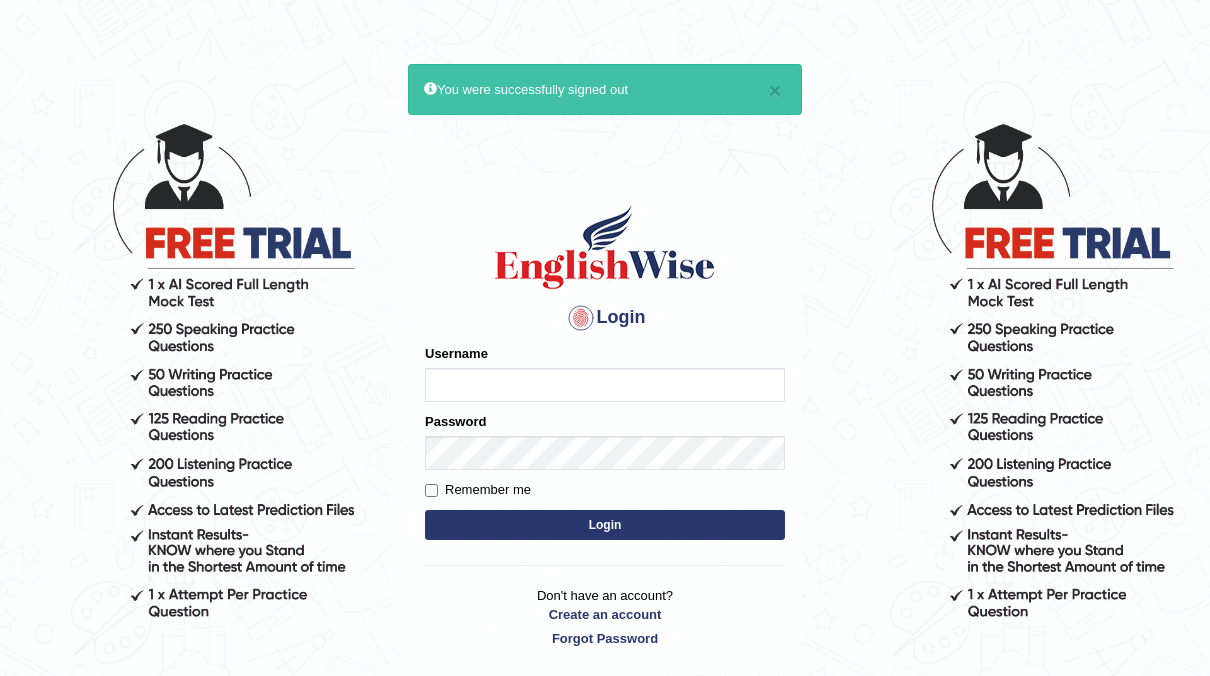 scroll, scrollTop: 0, scrollLeft: 0, axis: both 